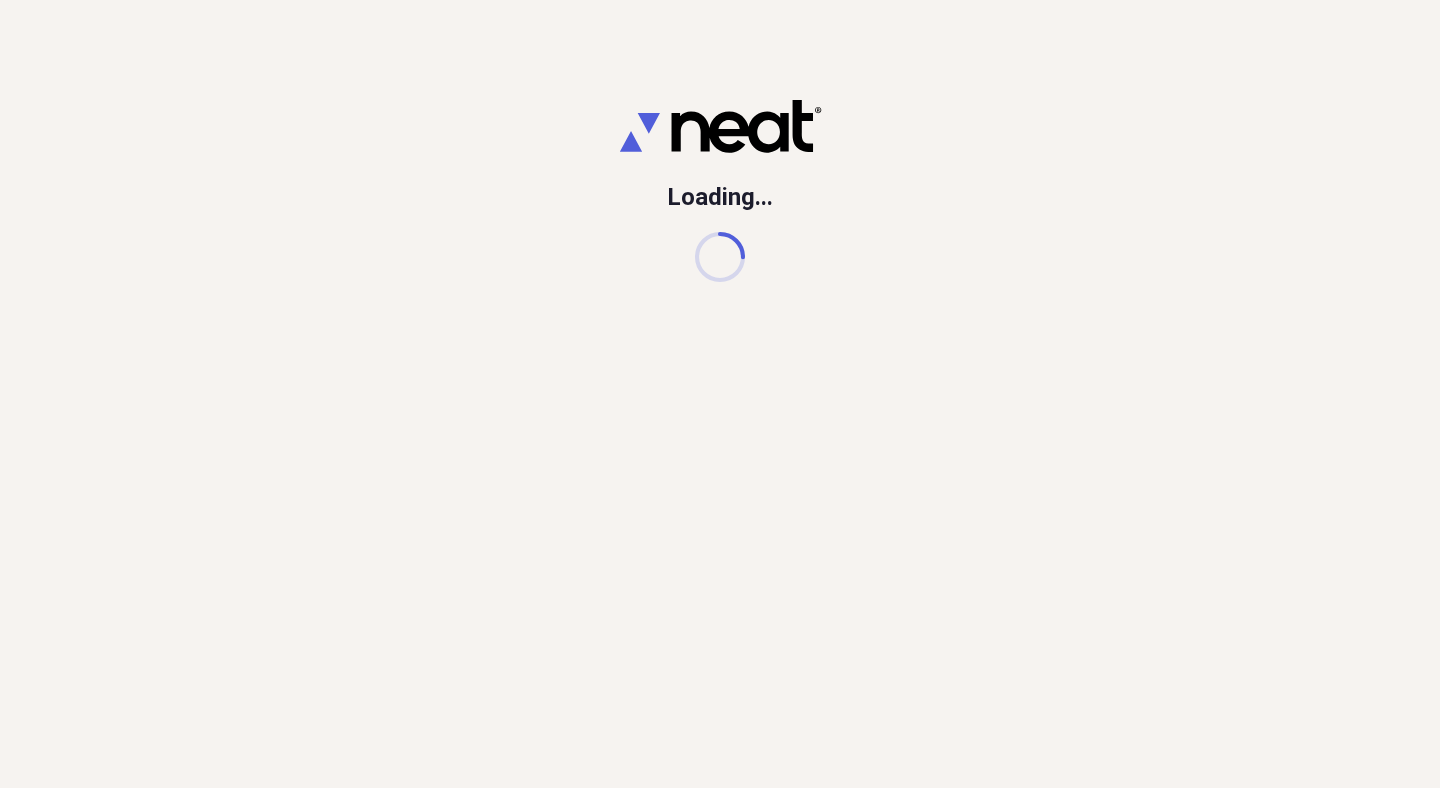 scroll, scrollTop: 0, scrollLeft: 0, axis: both 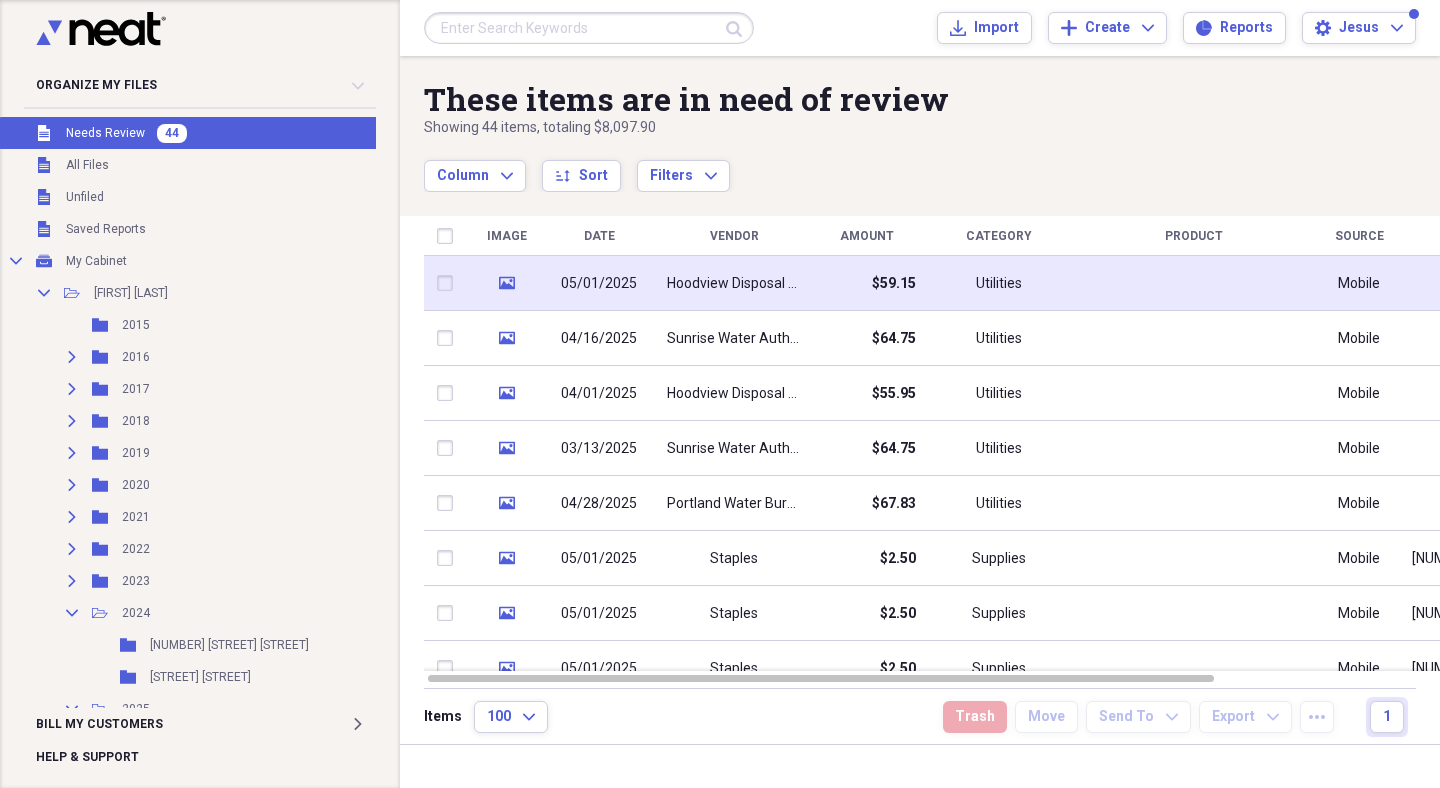 click on "05/01/2025" at bounding box center (599, 283) 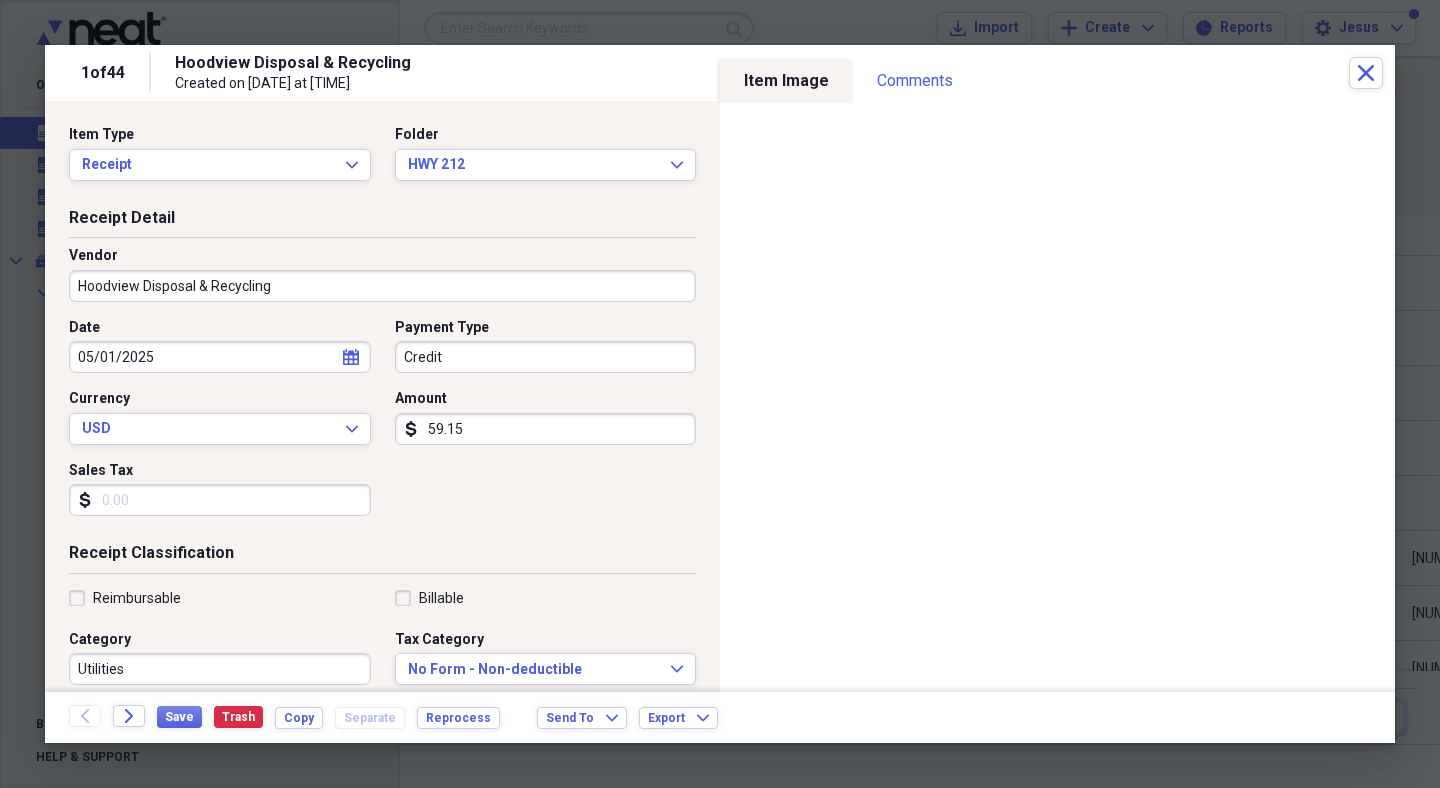 click on "59.15" at bounding box center (546, 429) 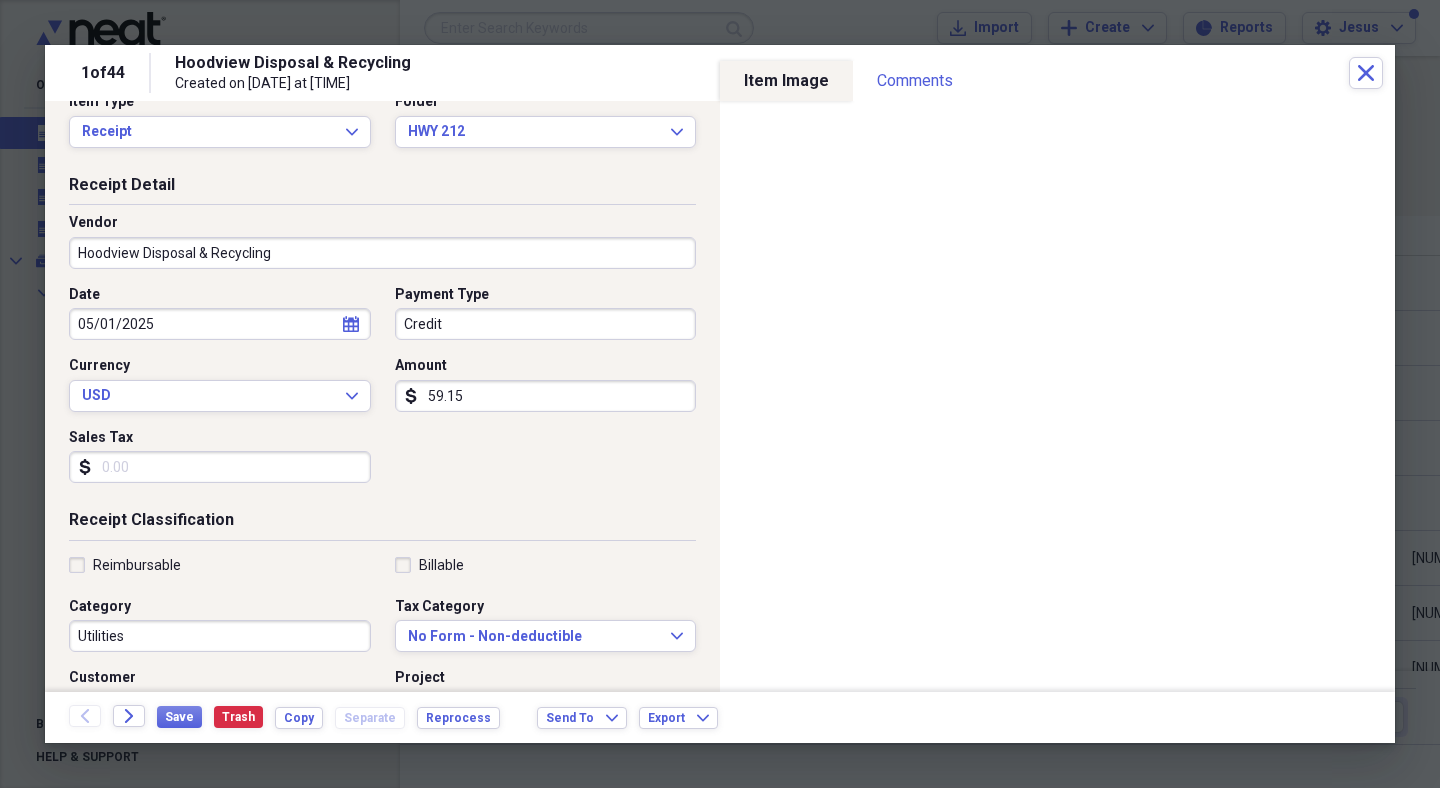 scroll, scrollTop: 0, scrollLeft: 0, axis: both 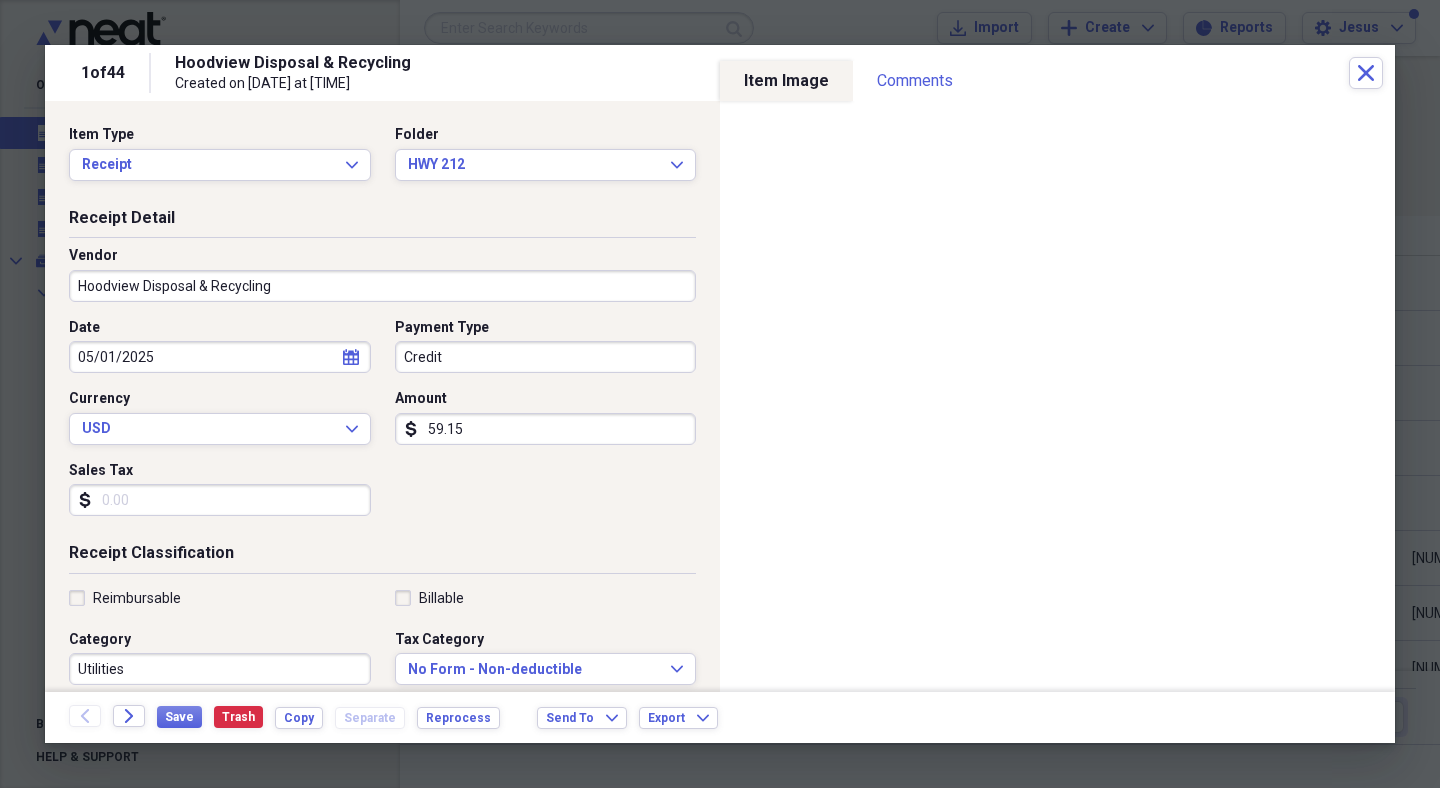 click on "Date [DATE] calendar Calendar Payment Type Credit Currency USD Expand Amount dollar-sign 59.15 Sales Tax dollar-sign" at bounding box center (382, 425) 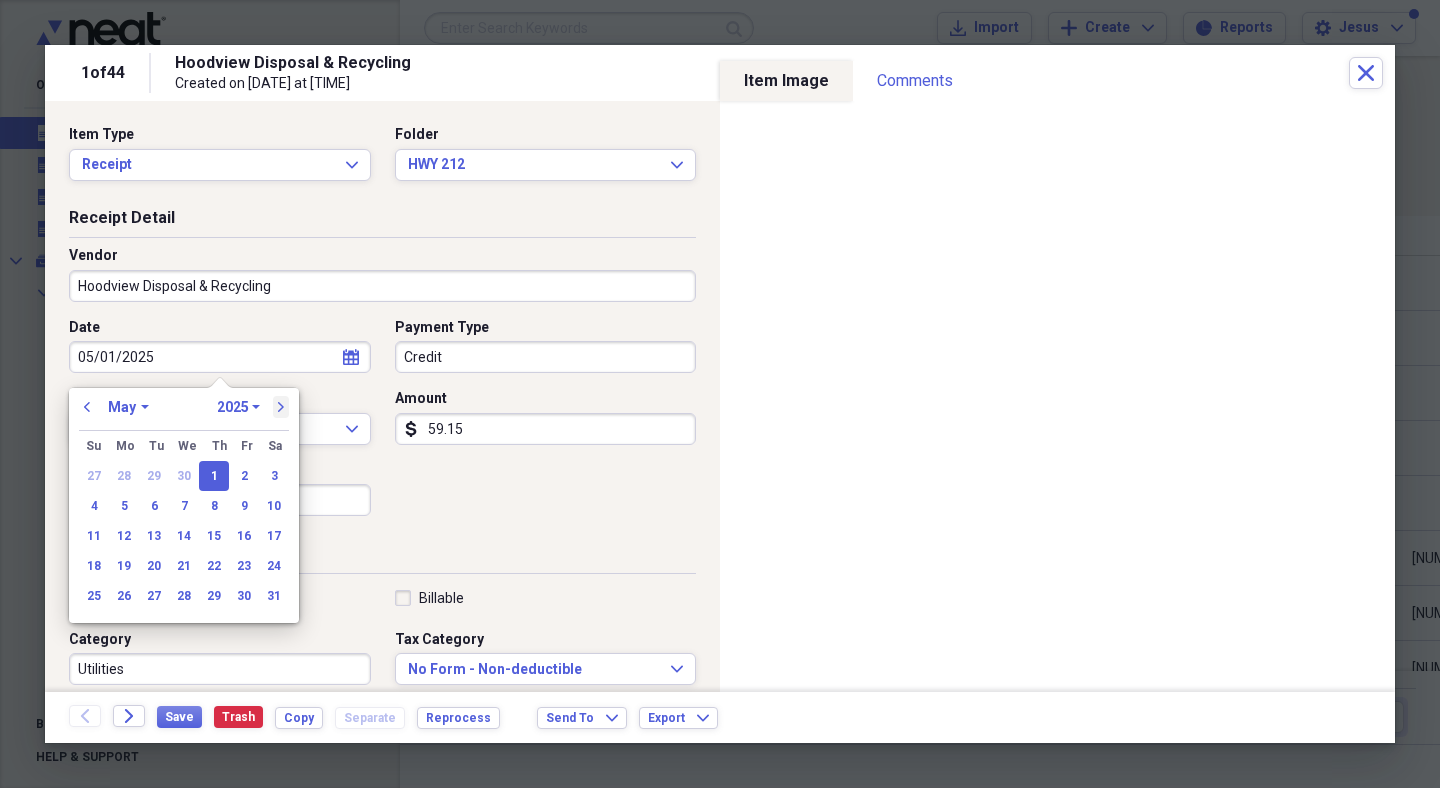 click on "next" at bounding box center (281, 407) 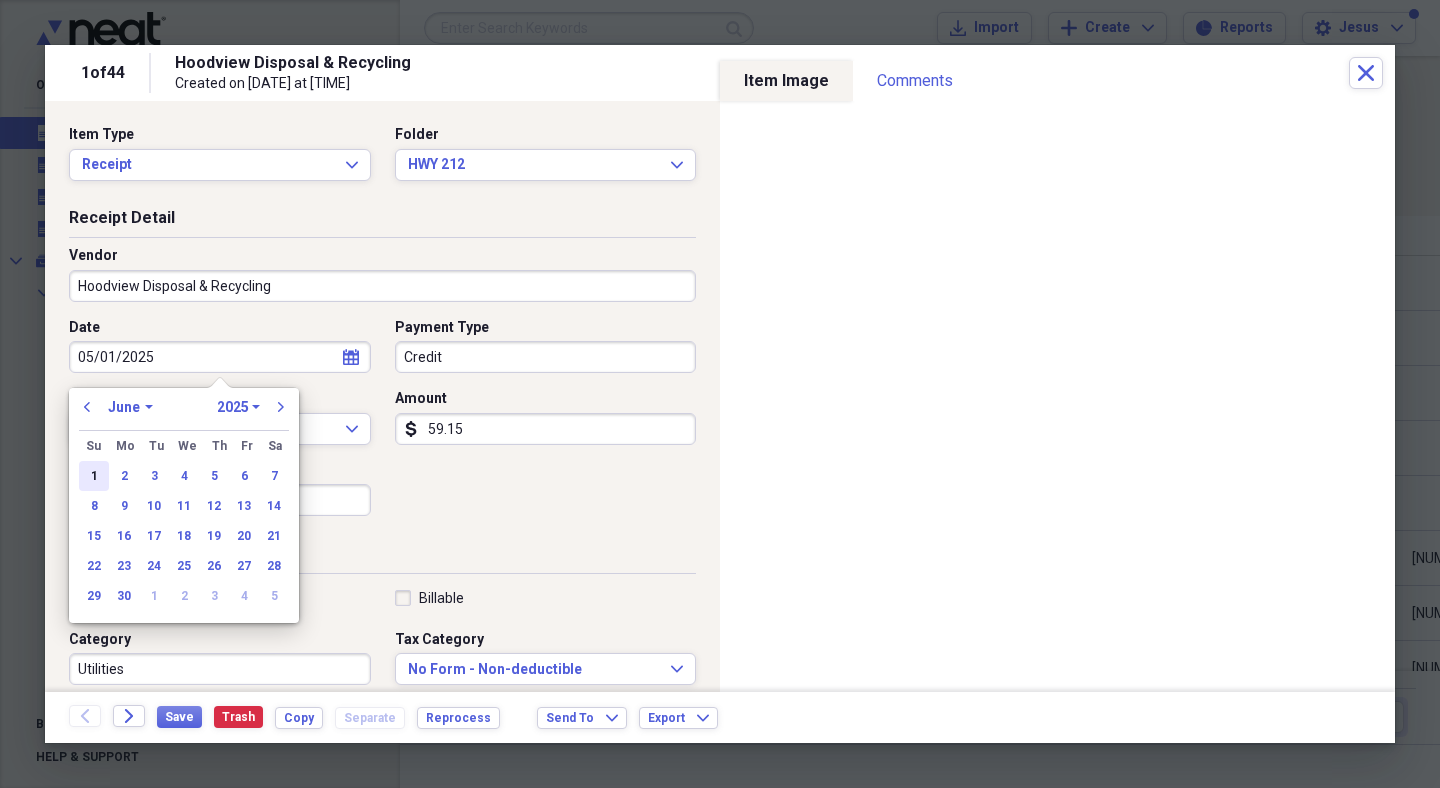 click on "1" at bounding box center [94, 476] 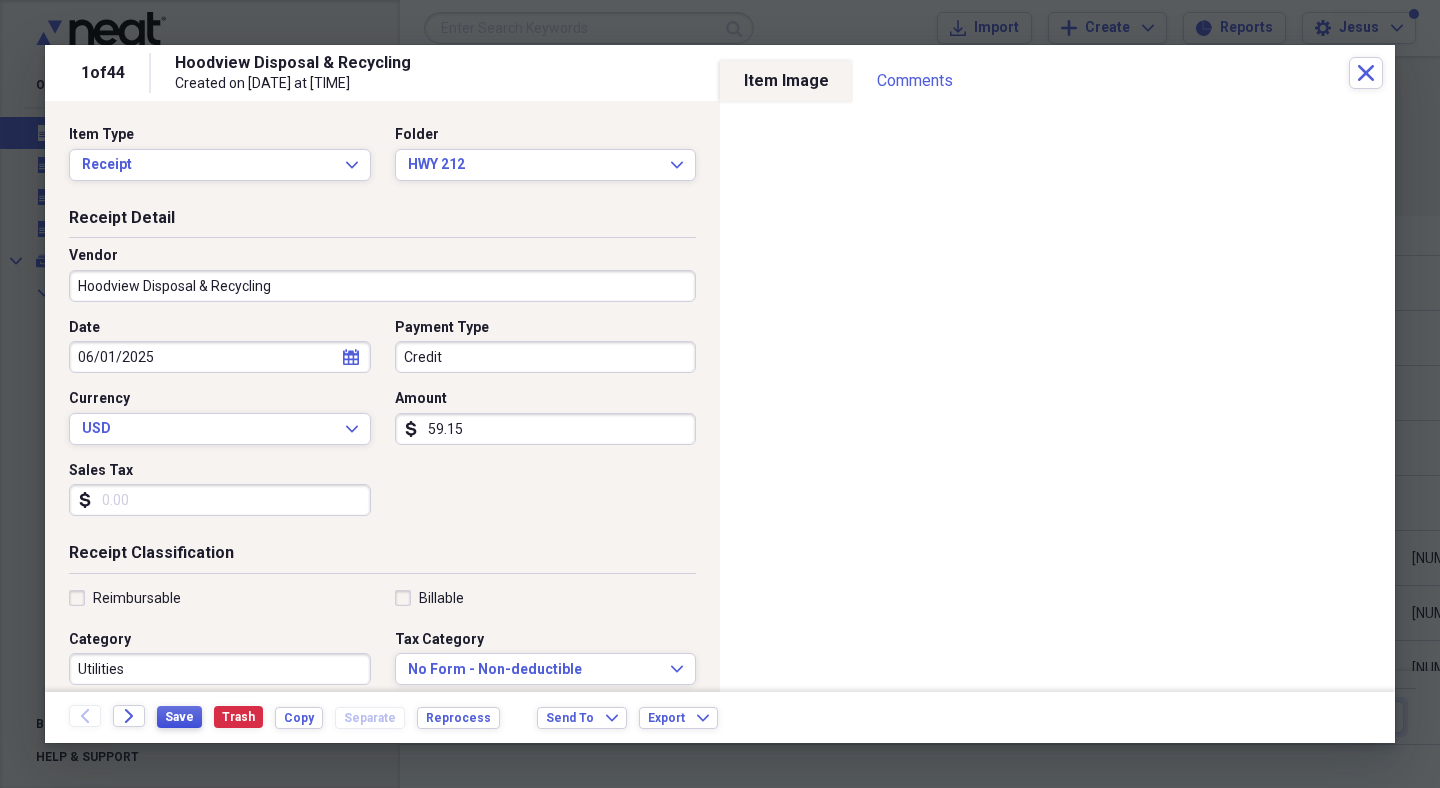 click on "Save" at bounding box center [179, 717] 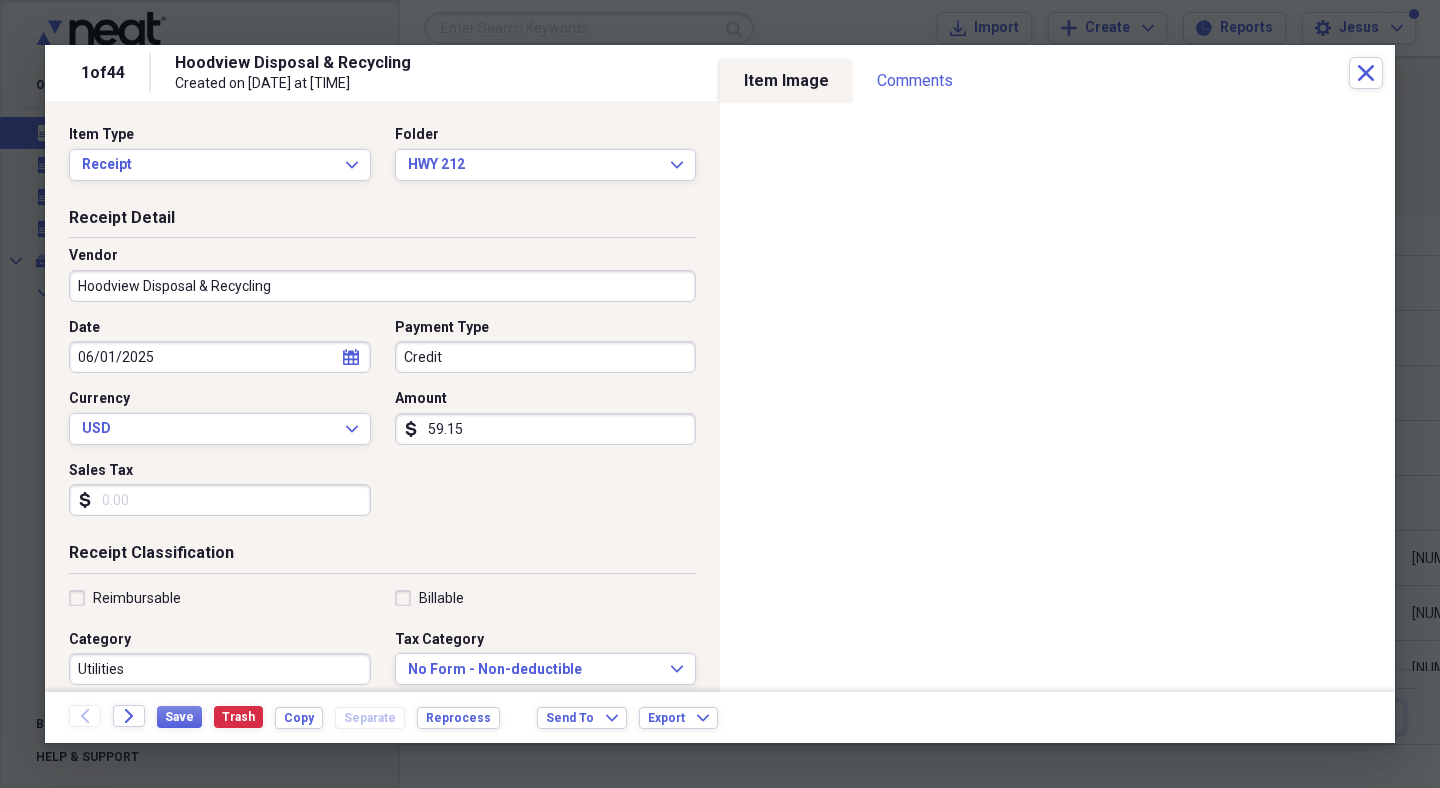 click on "calendar" 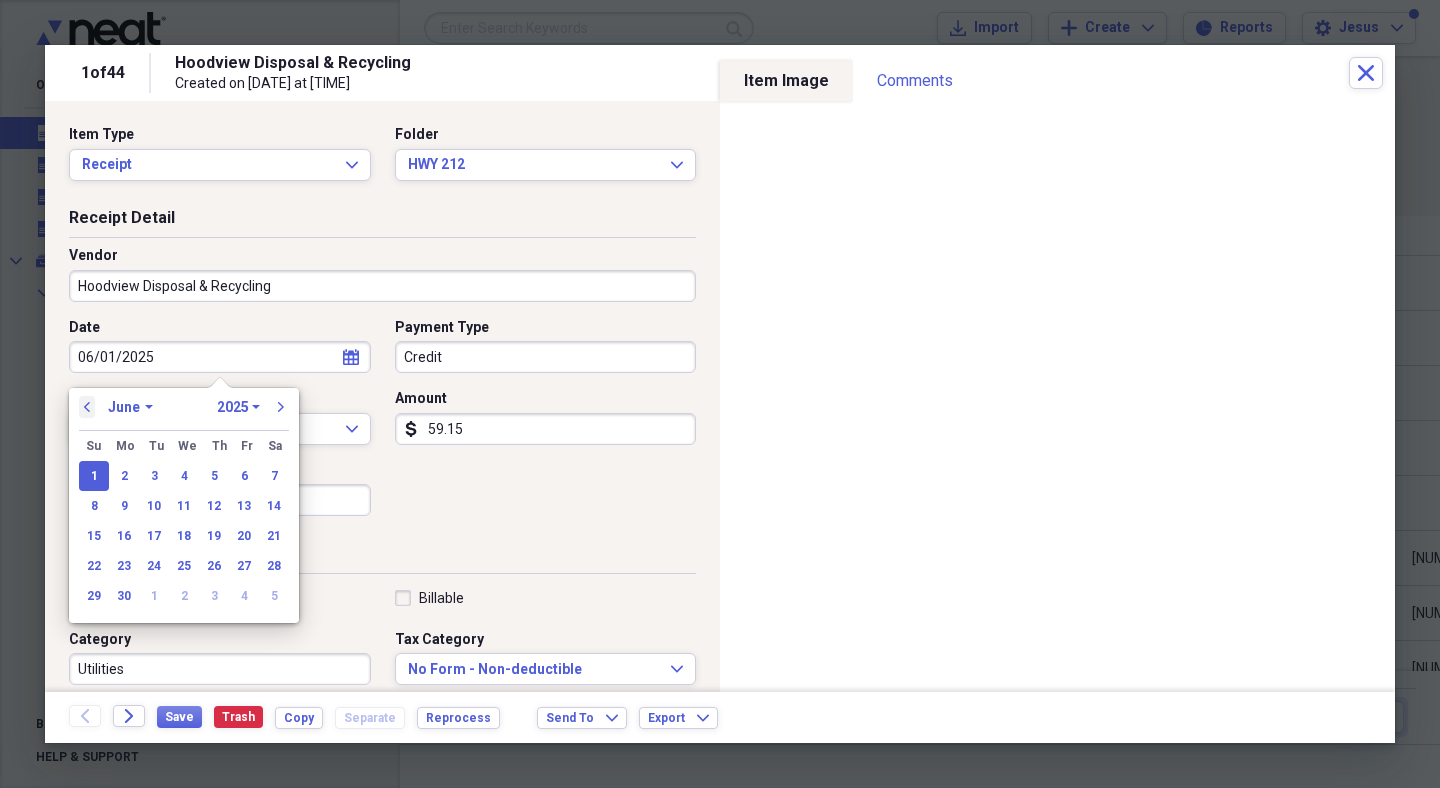 click on "previous" at bounding box center (87, 407) 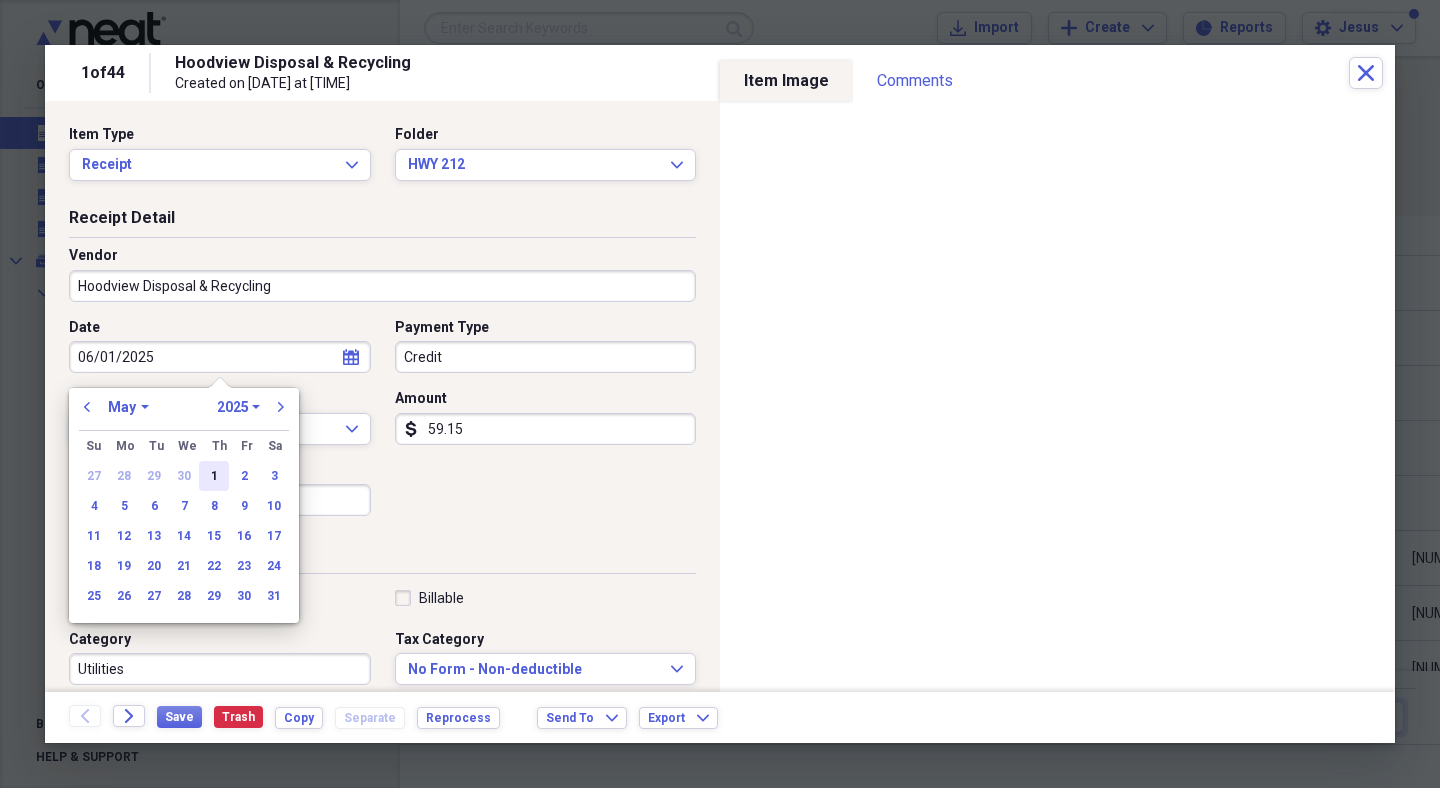 click on "1" at bounding box center [214, 476] 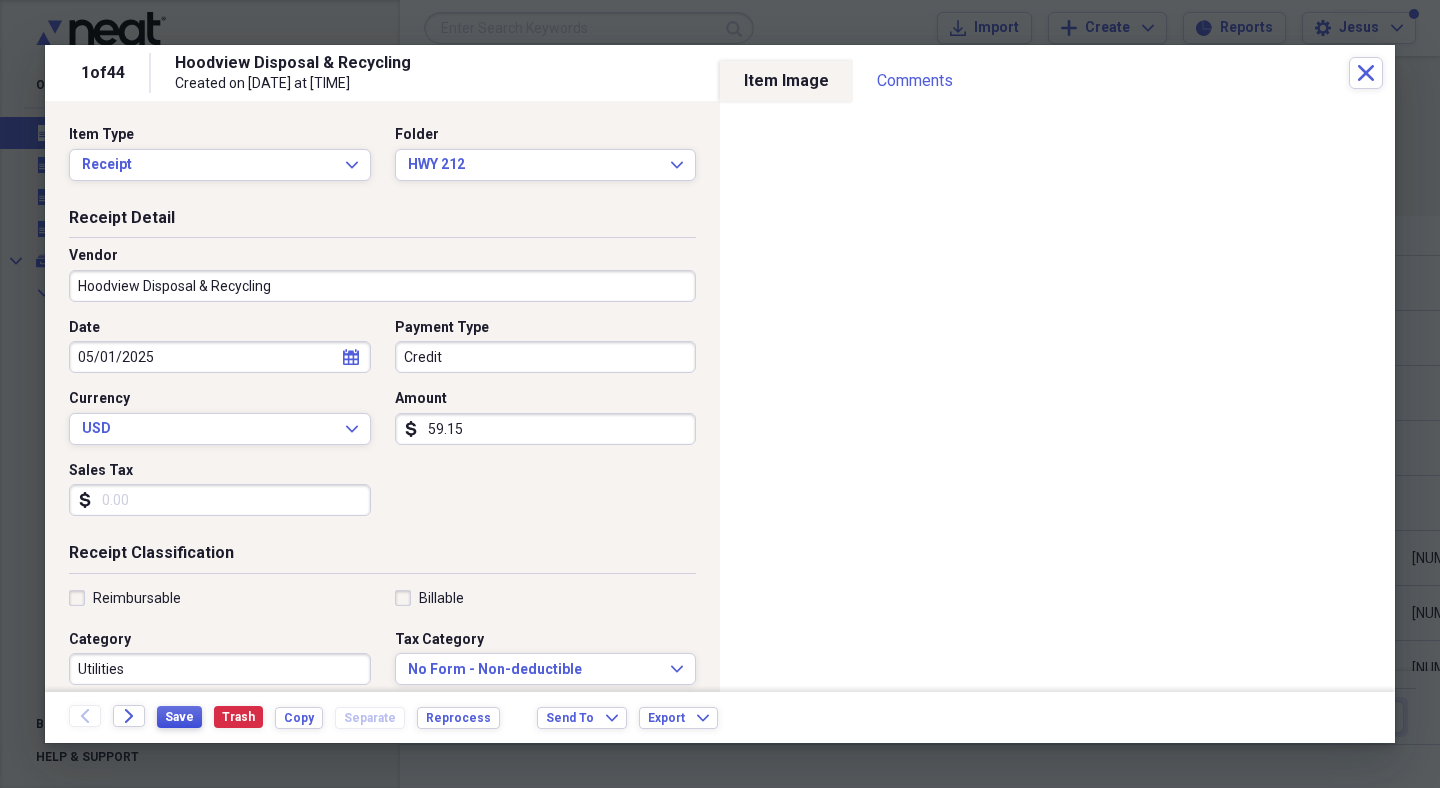 click on "Save" at bounding box center [179, 717] 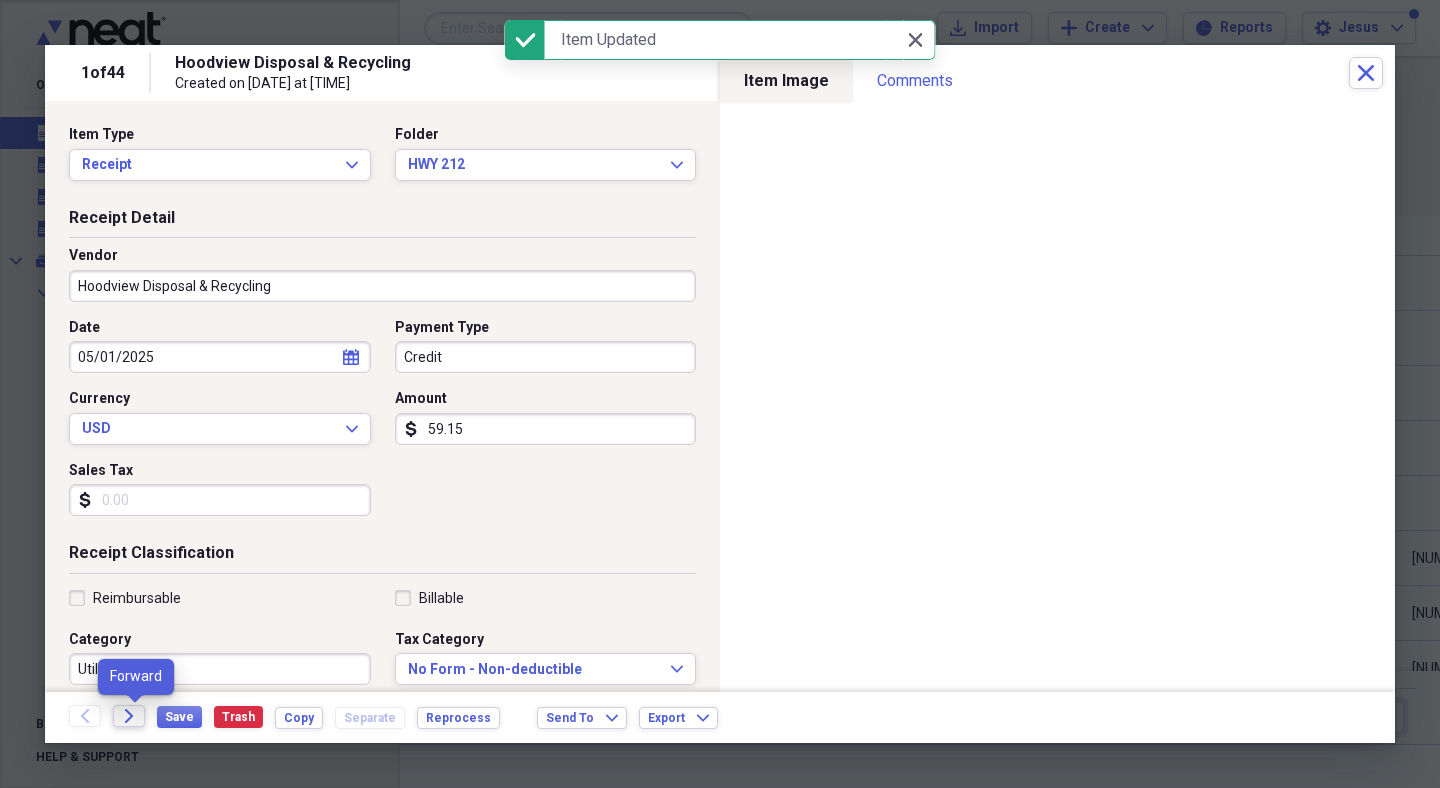 click on "Forward" 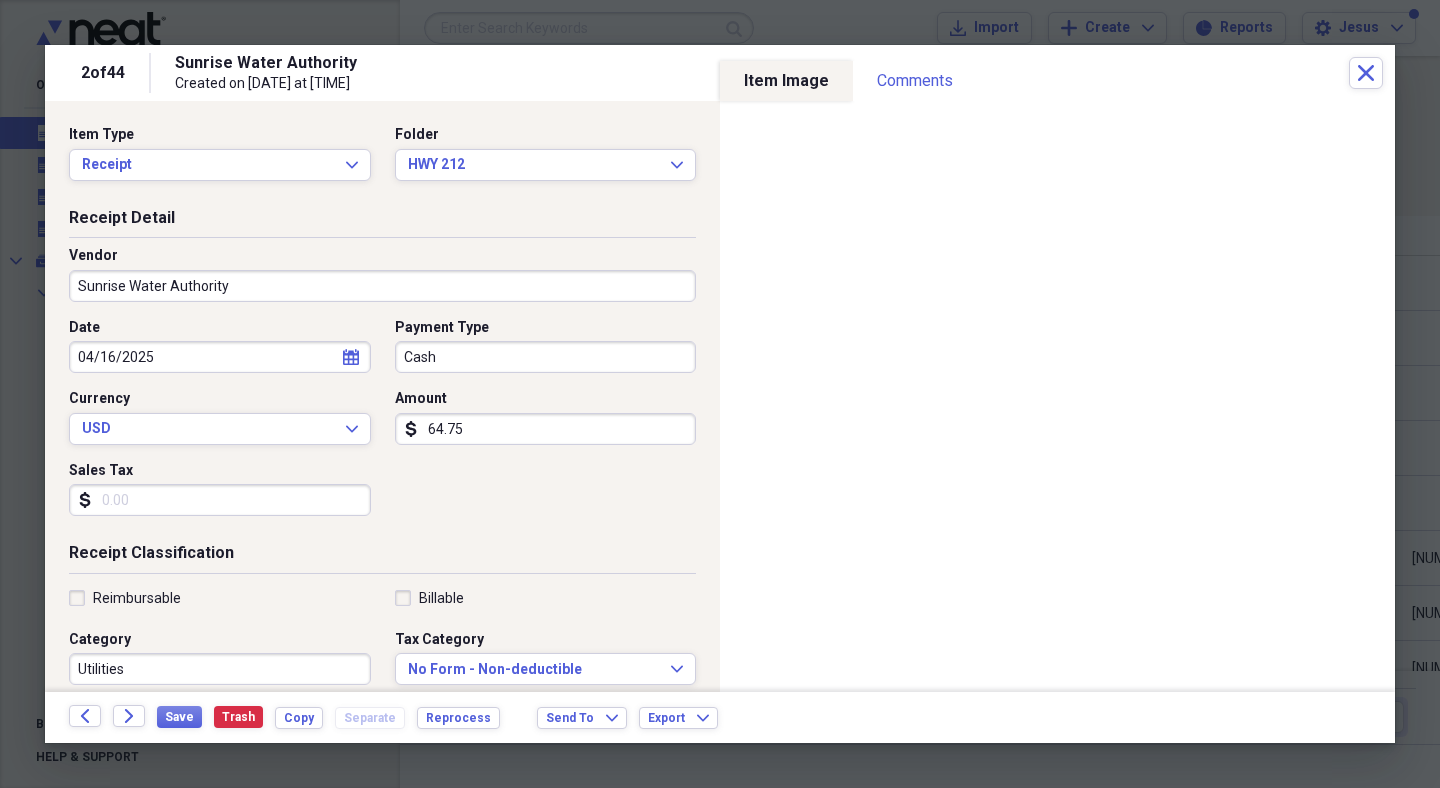 click on "64.75" at bounding box center (546, 429) 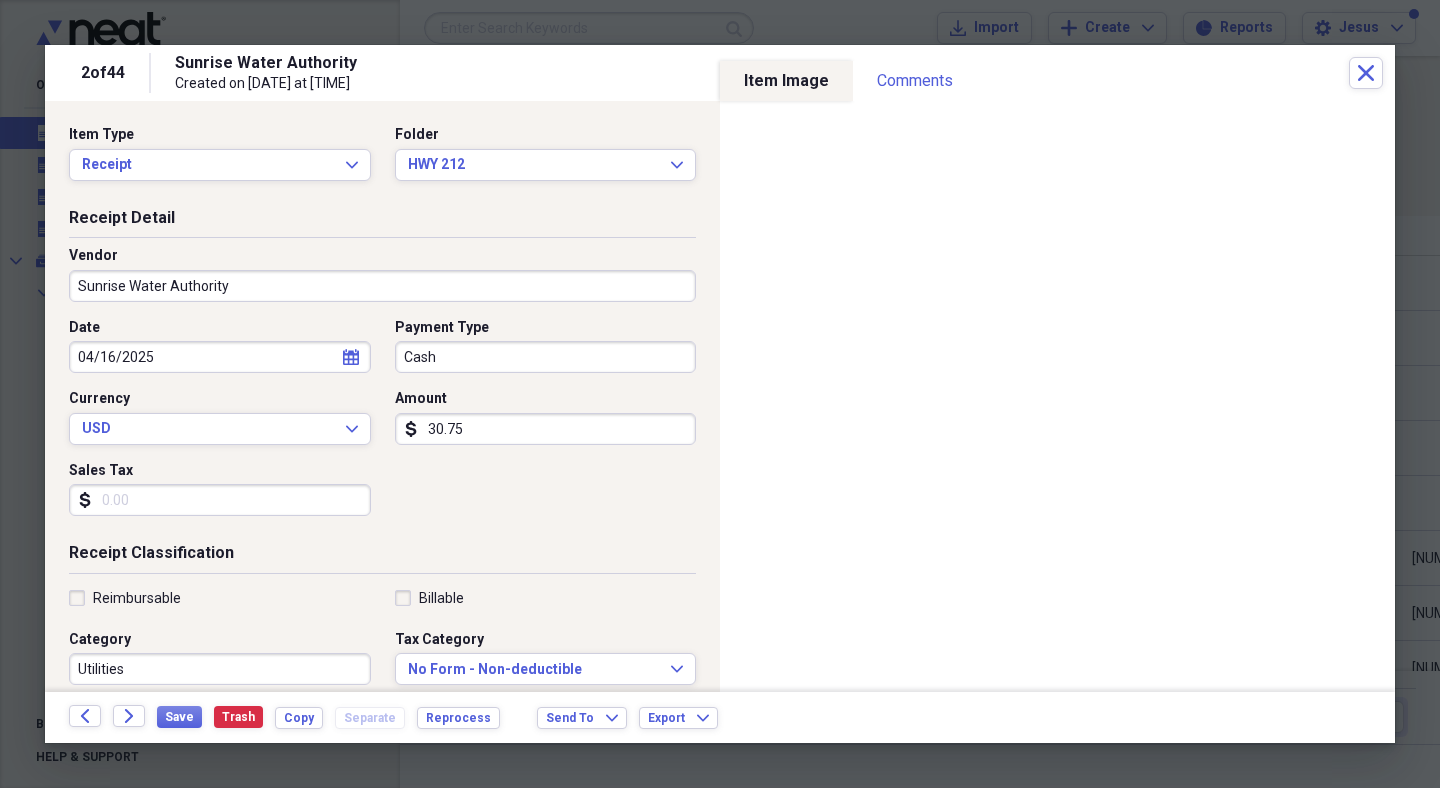 type on "30.75" 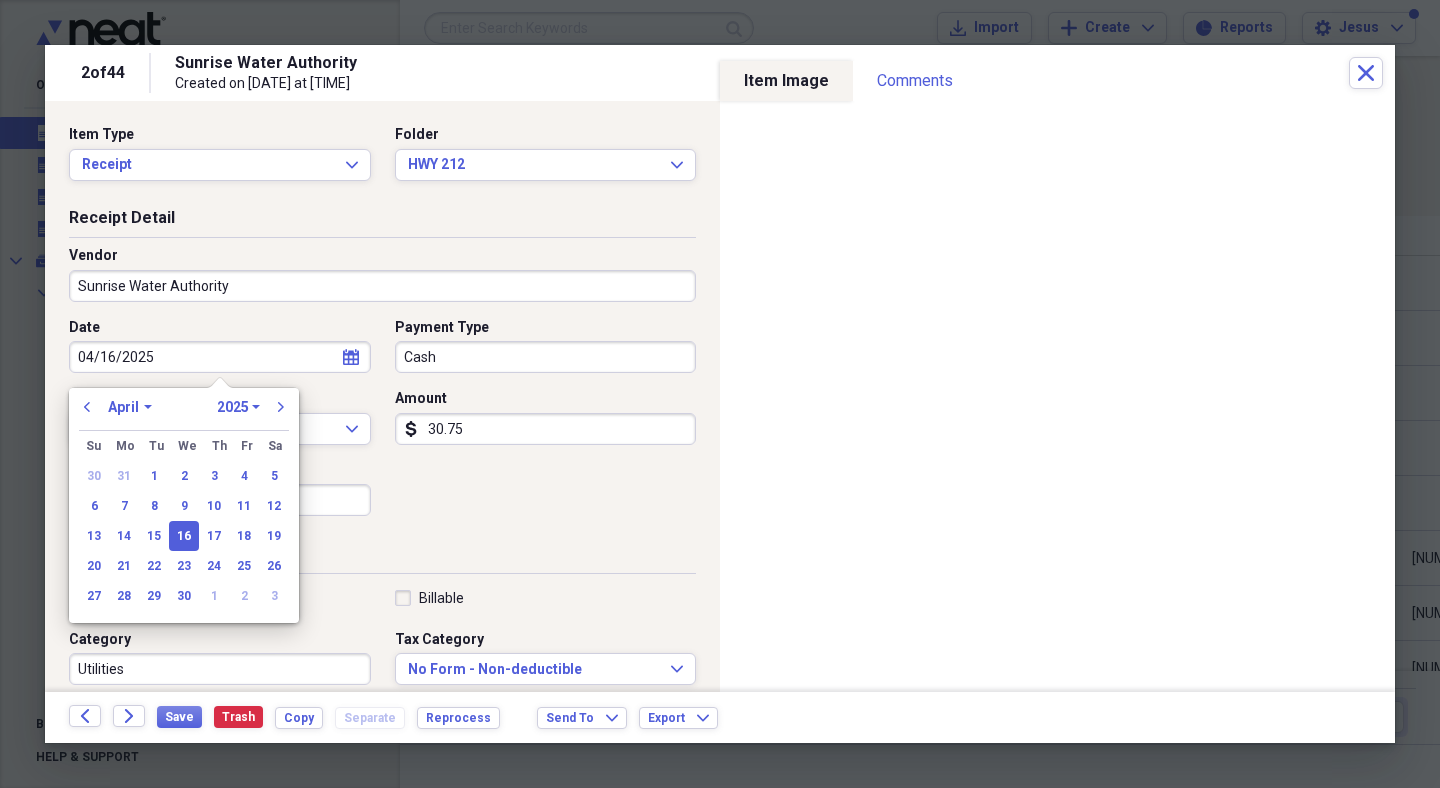 click on "Receipt Classification" at bounding box center (382, 557) 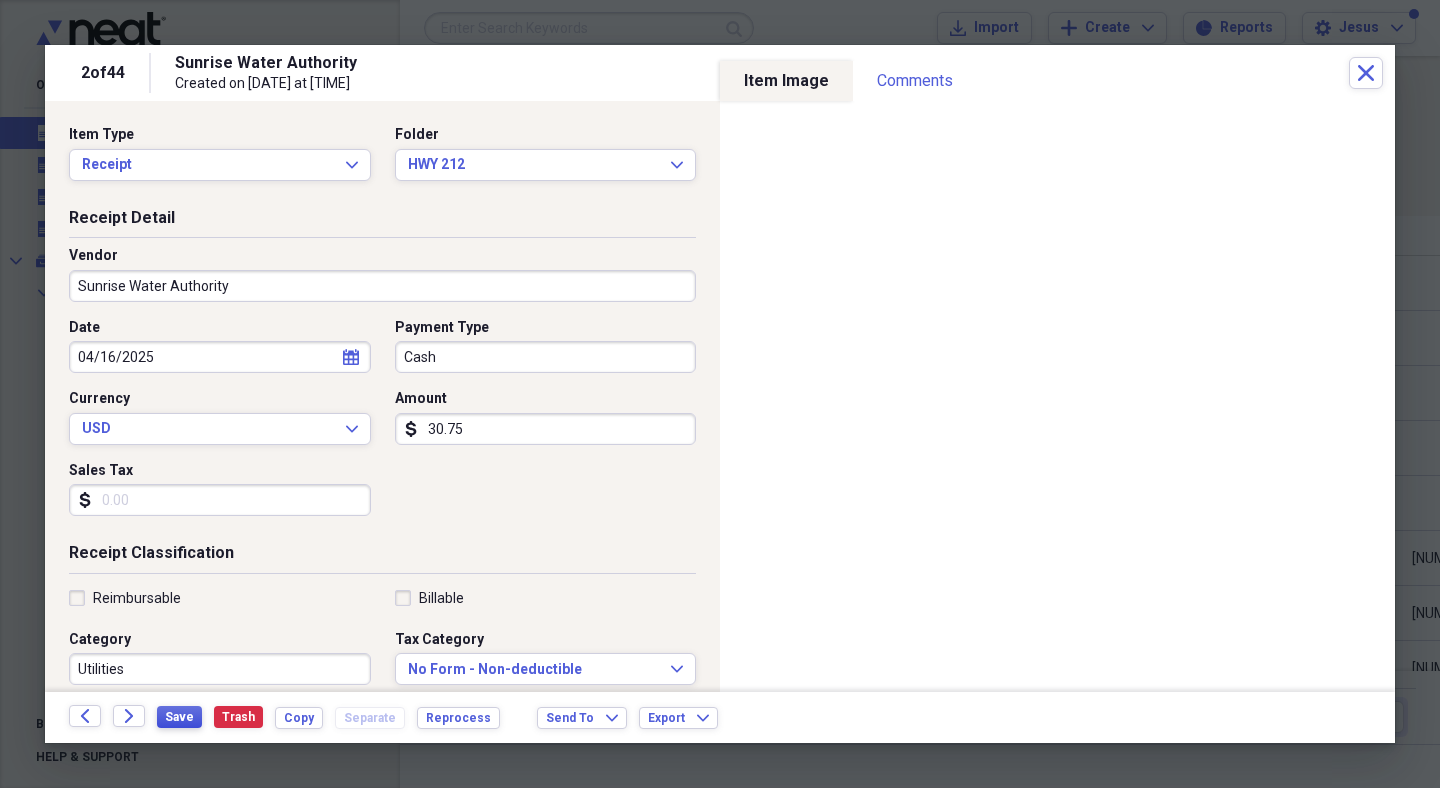 click on "Save" at bounding box center [179, 717] 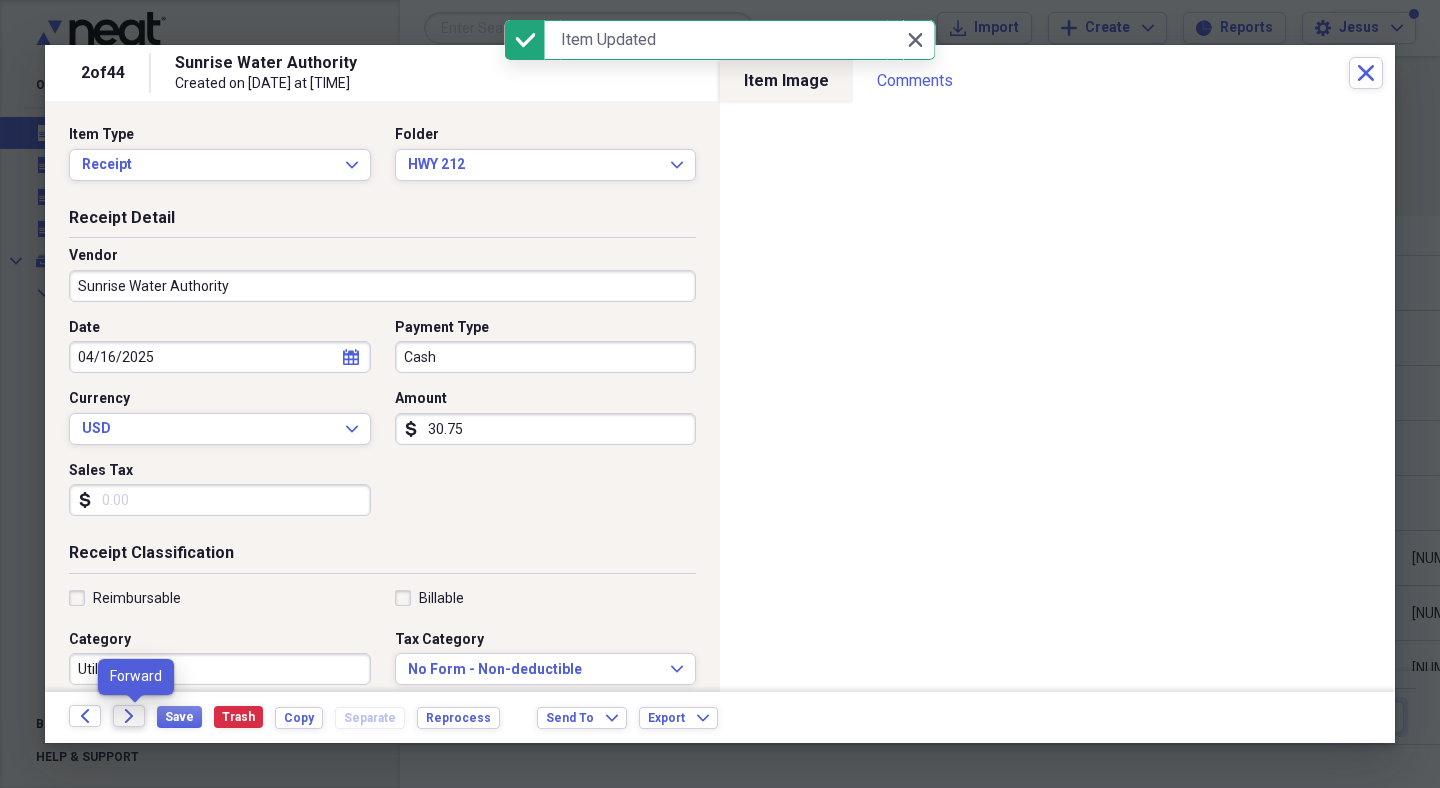 click on "Forward" 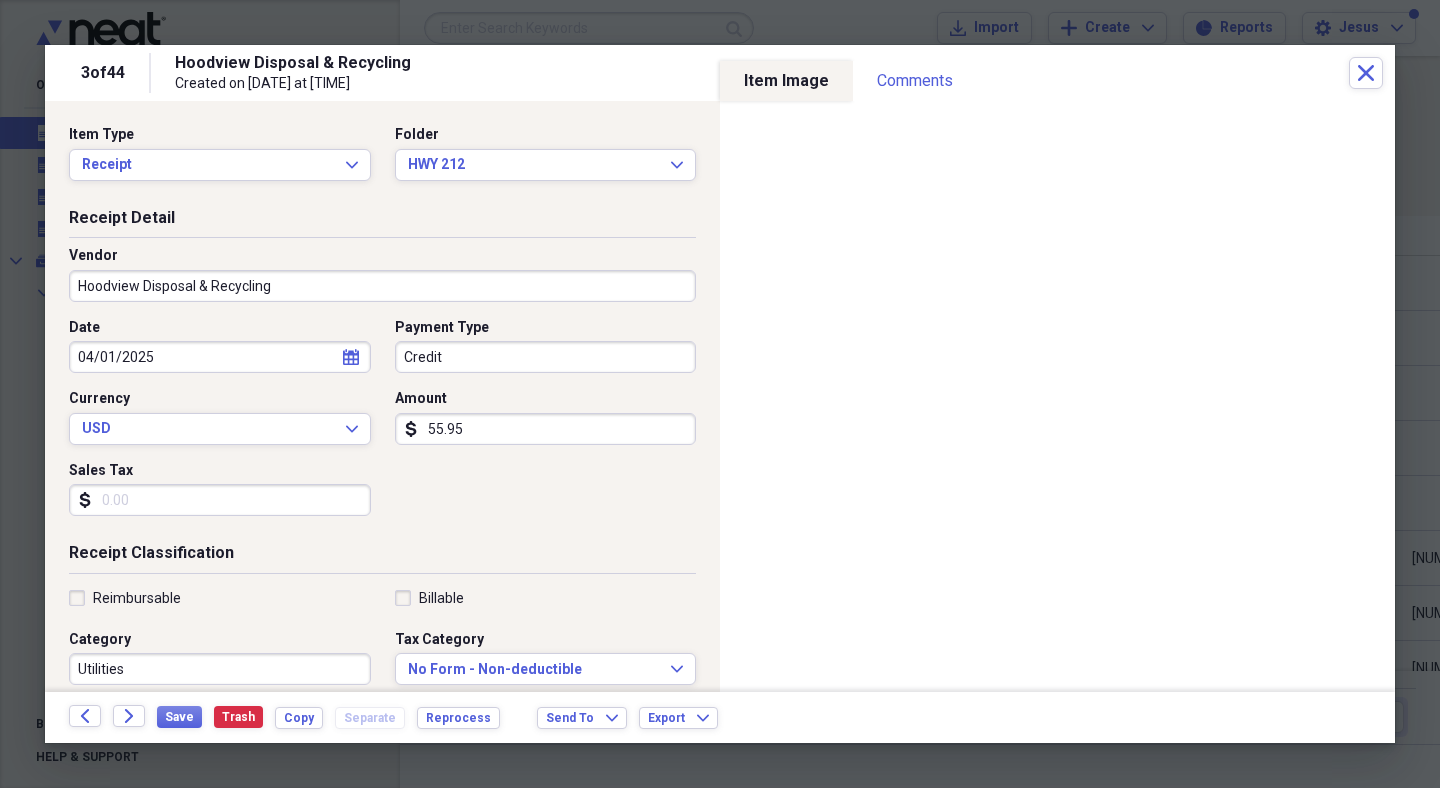click on "Save Trash Copy Separate Reprocess" at bounding box center (334, 717) 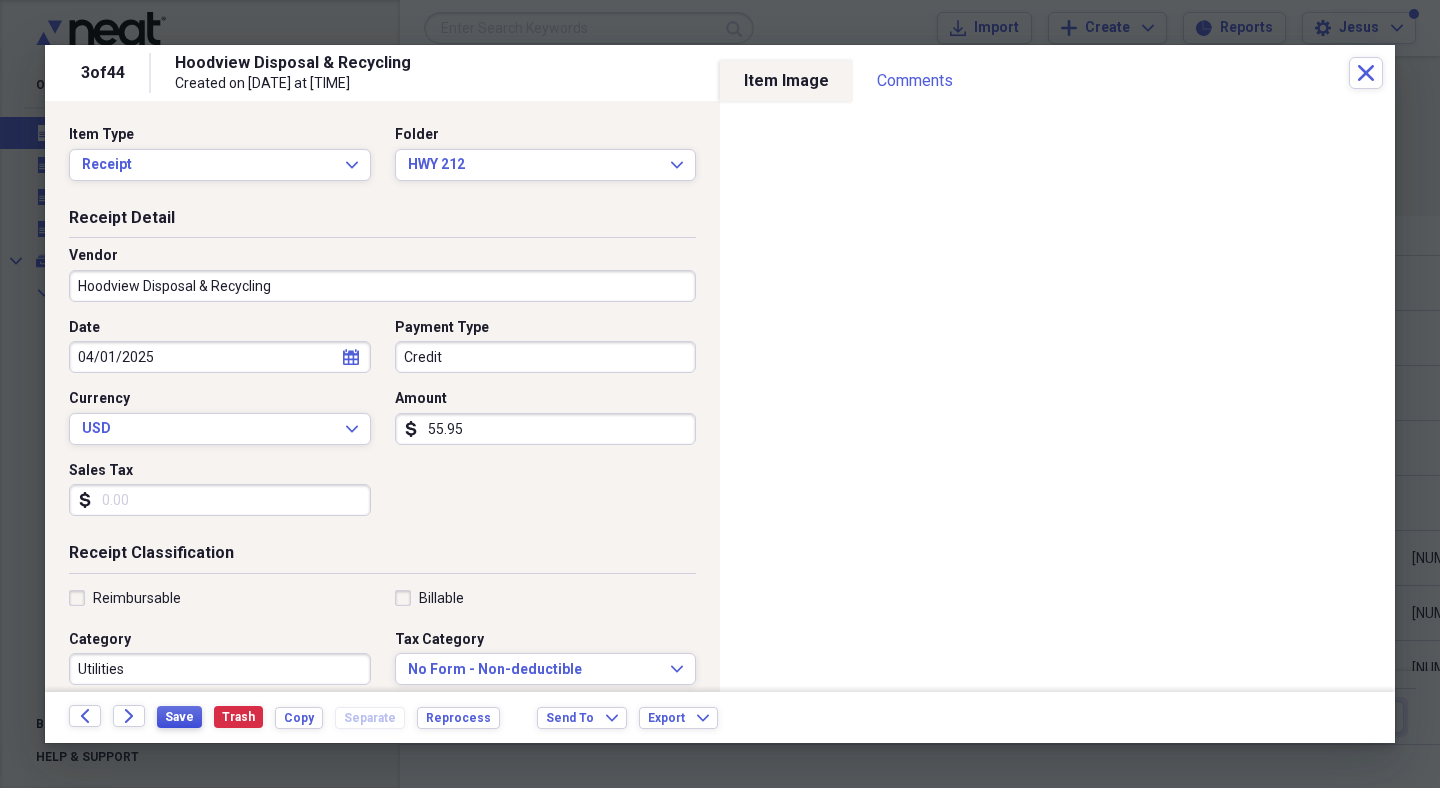 click on "Save" at bounding box center (179, 717) 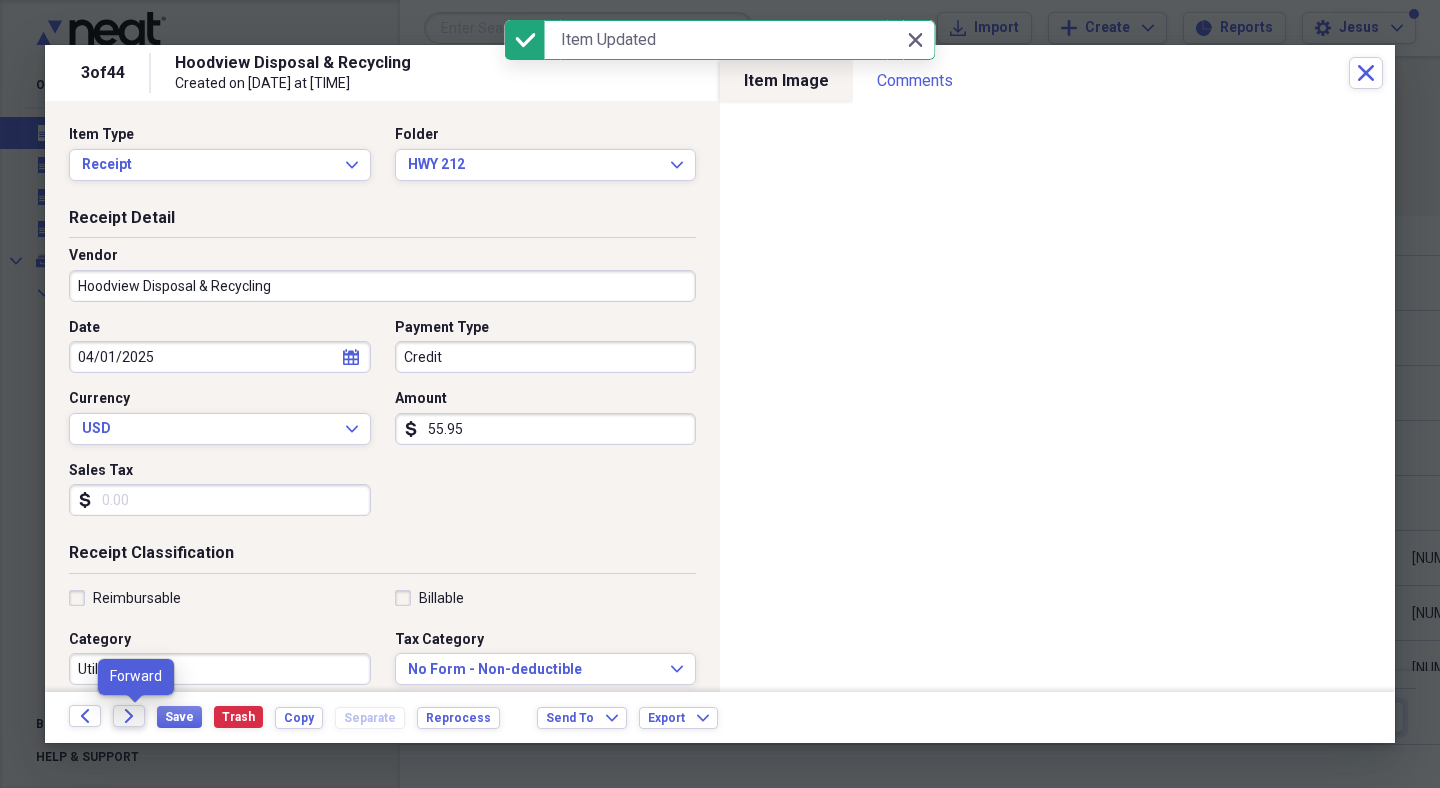 click 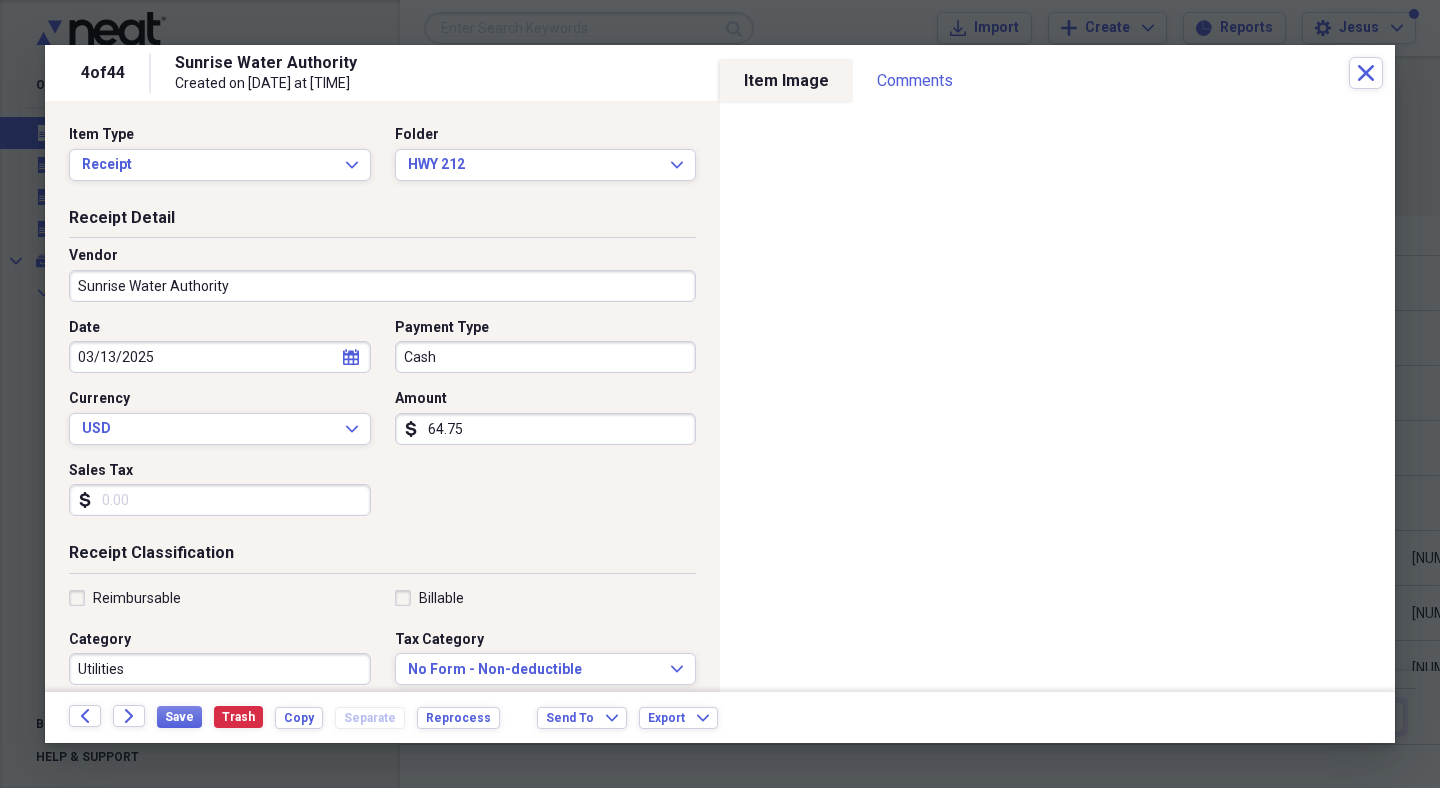 click on "64.75" at bounding box center [546, 429] 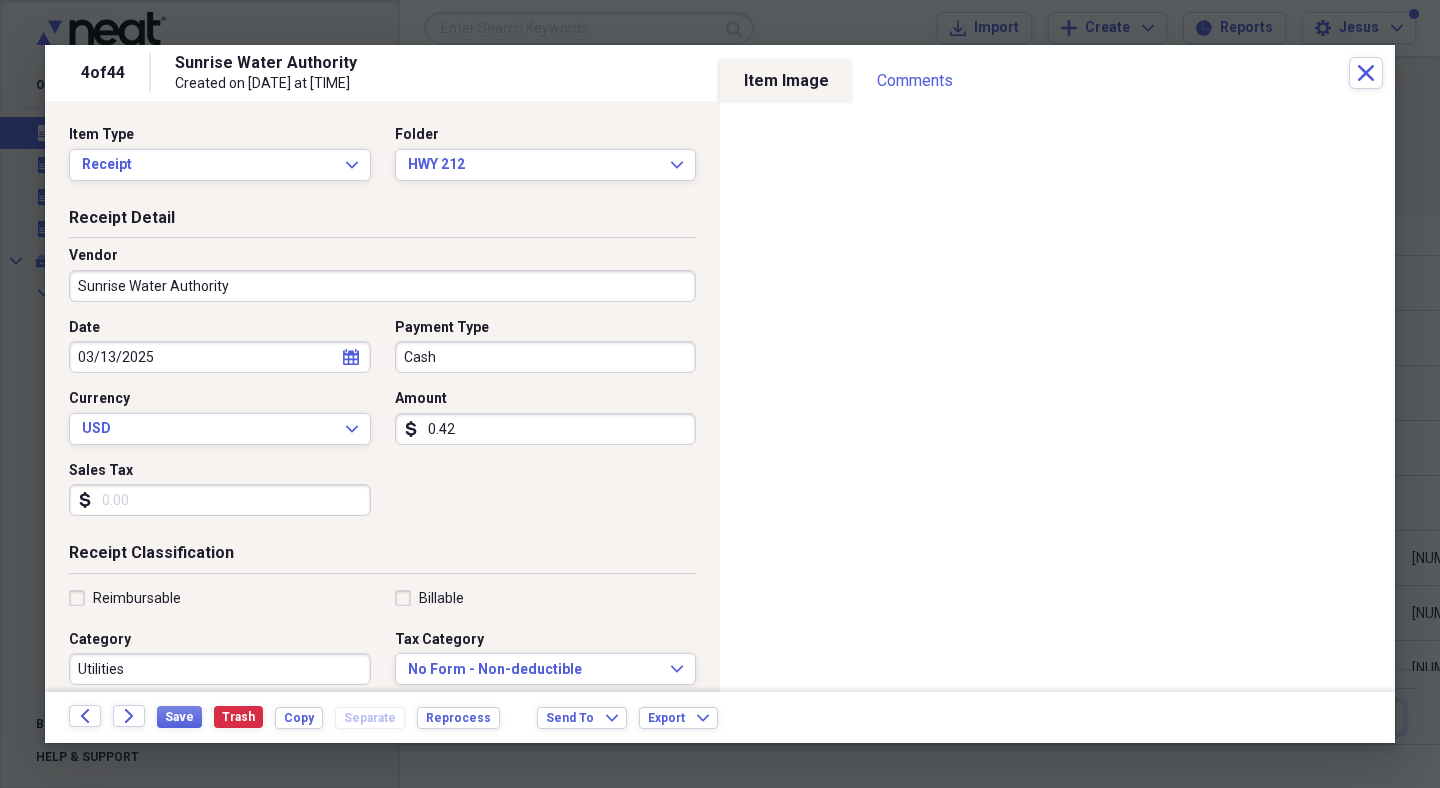 type on "0.04" 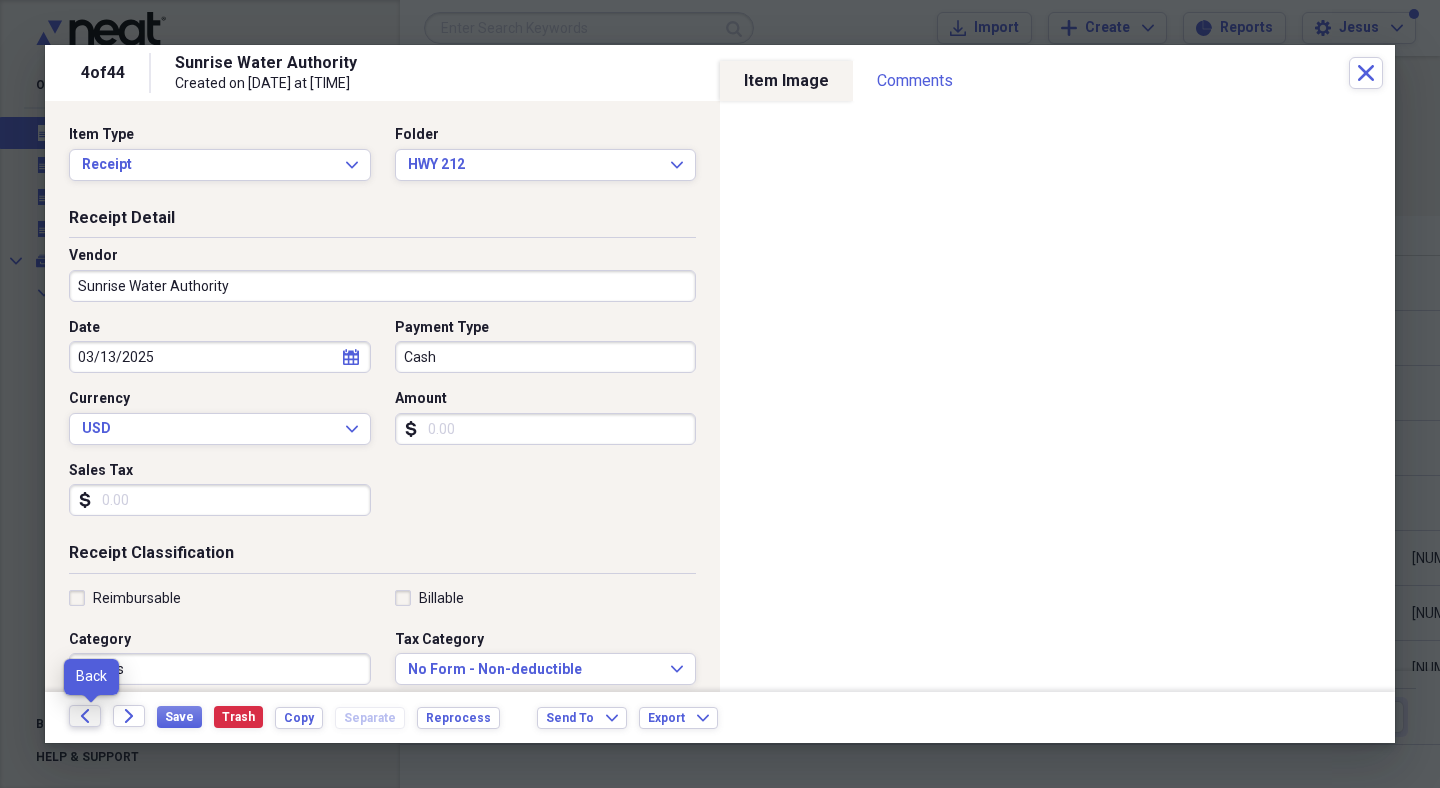 type 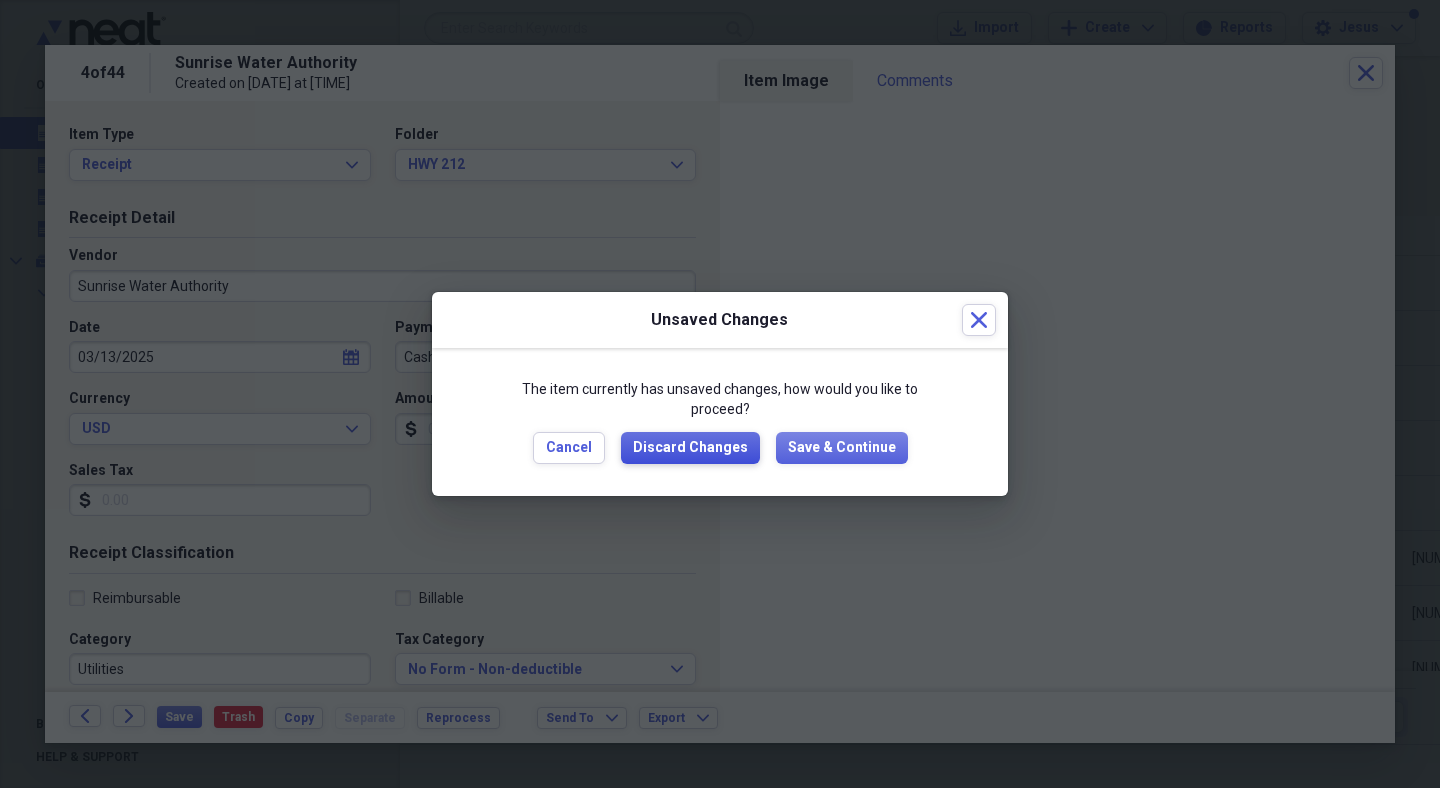 click on "Discard Changes" at bounding box center [690, 448] 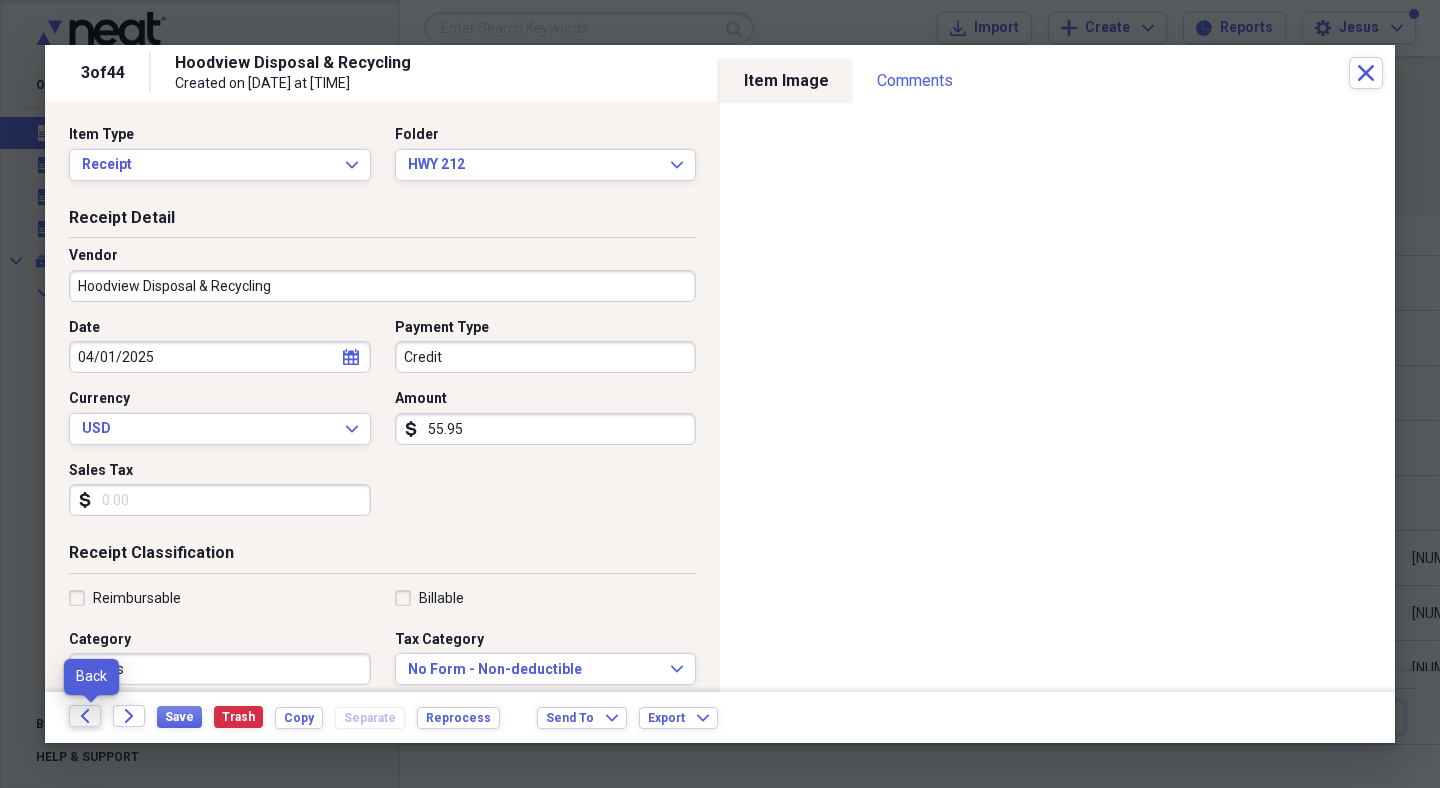 click on "Back" 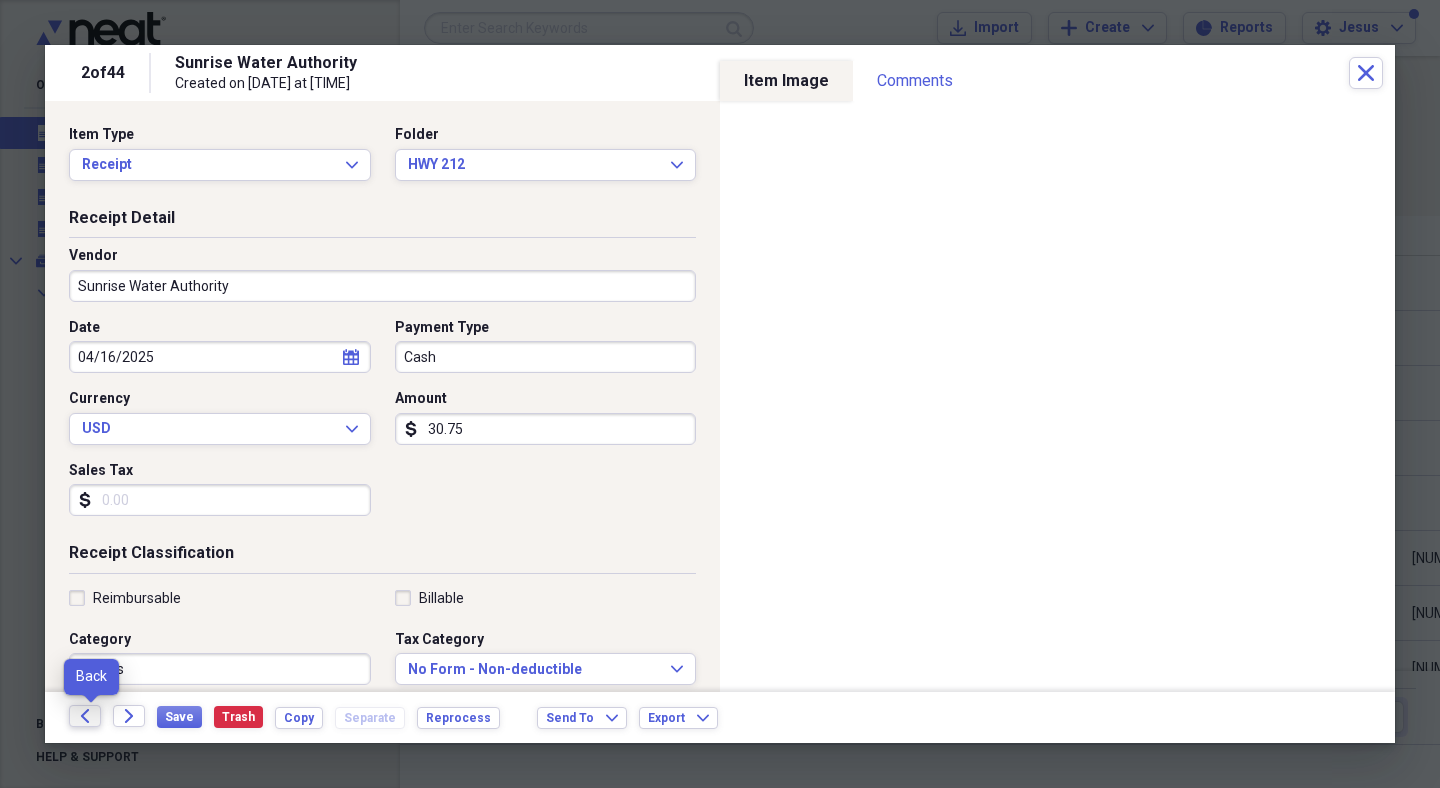 click on "Back" 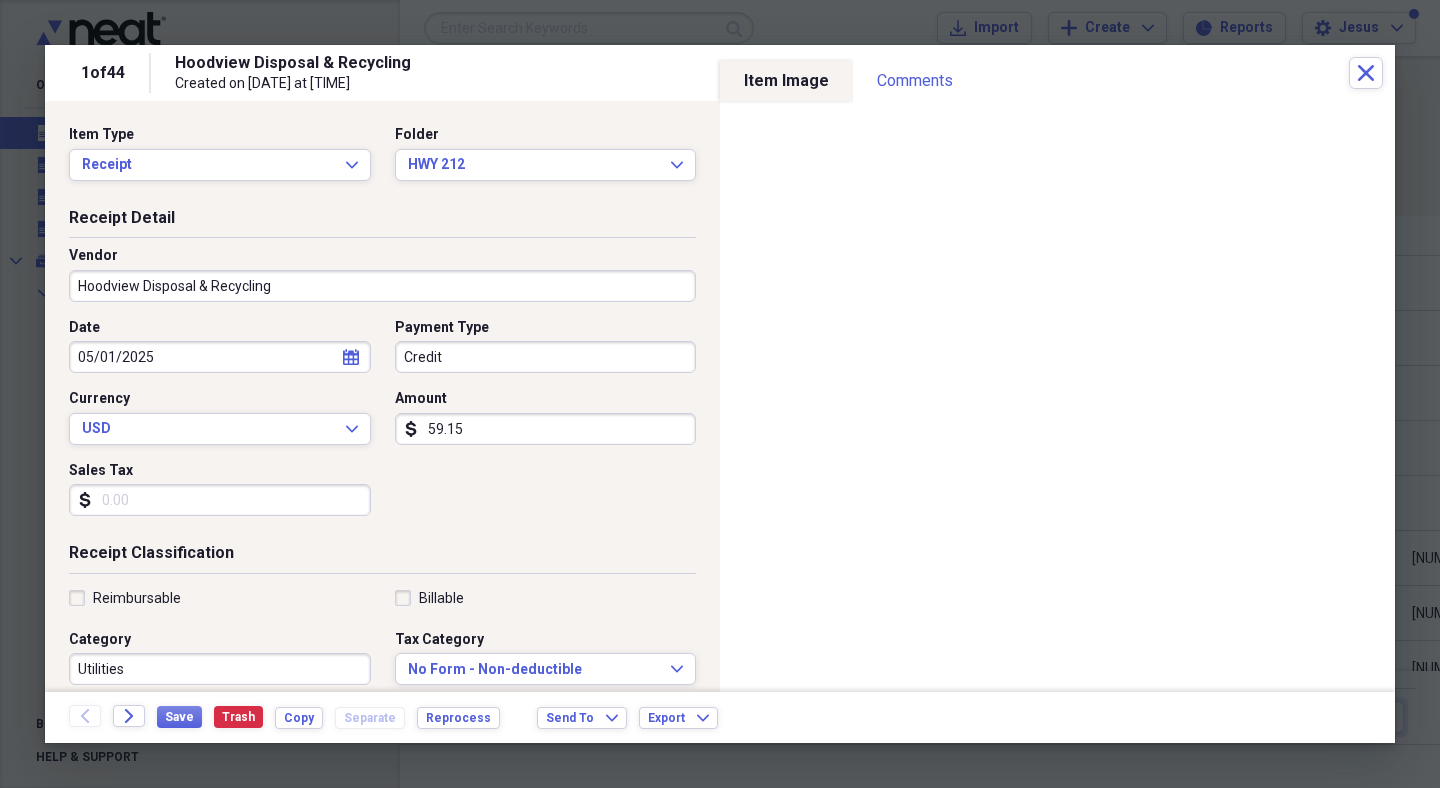click on "Back" at bounding box center [91, 717] 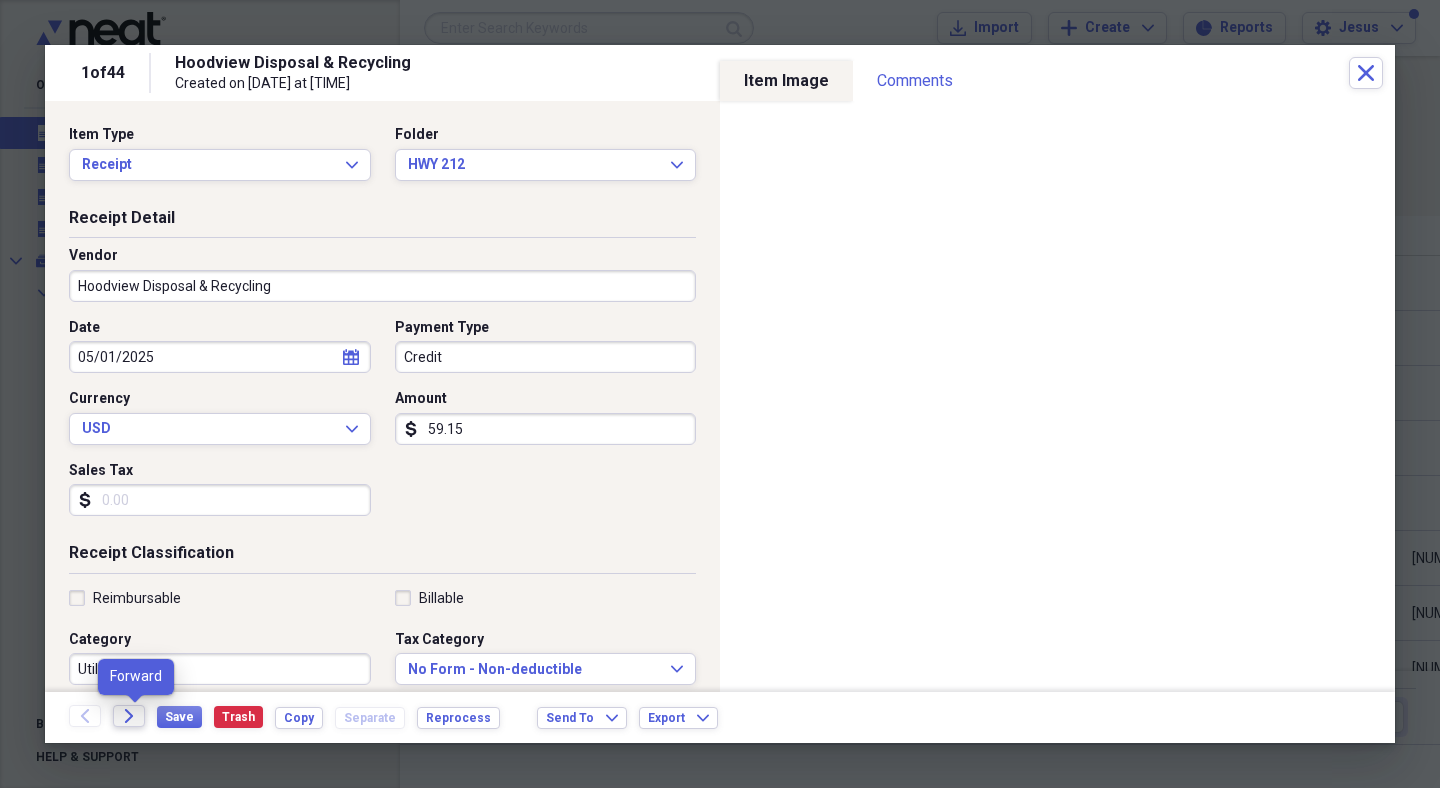 click on "Forward" 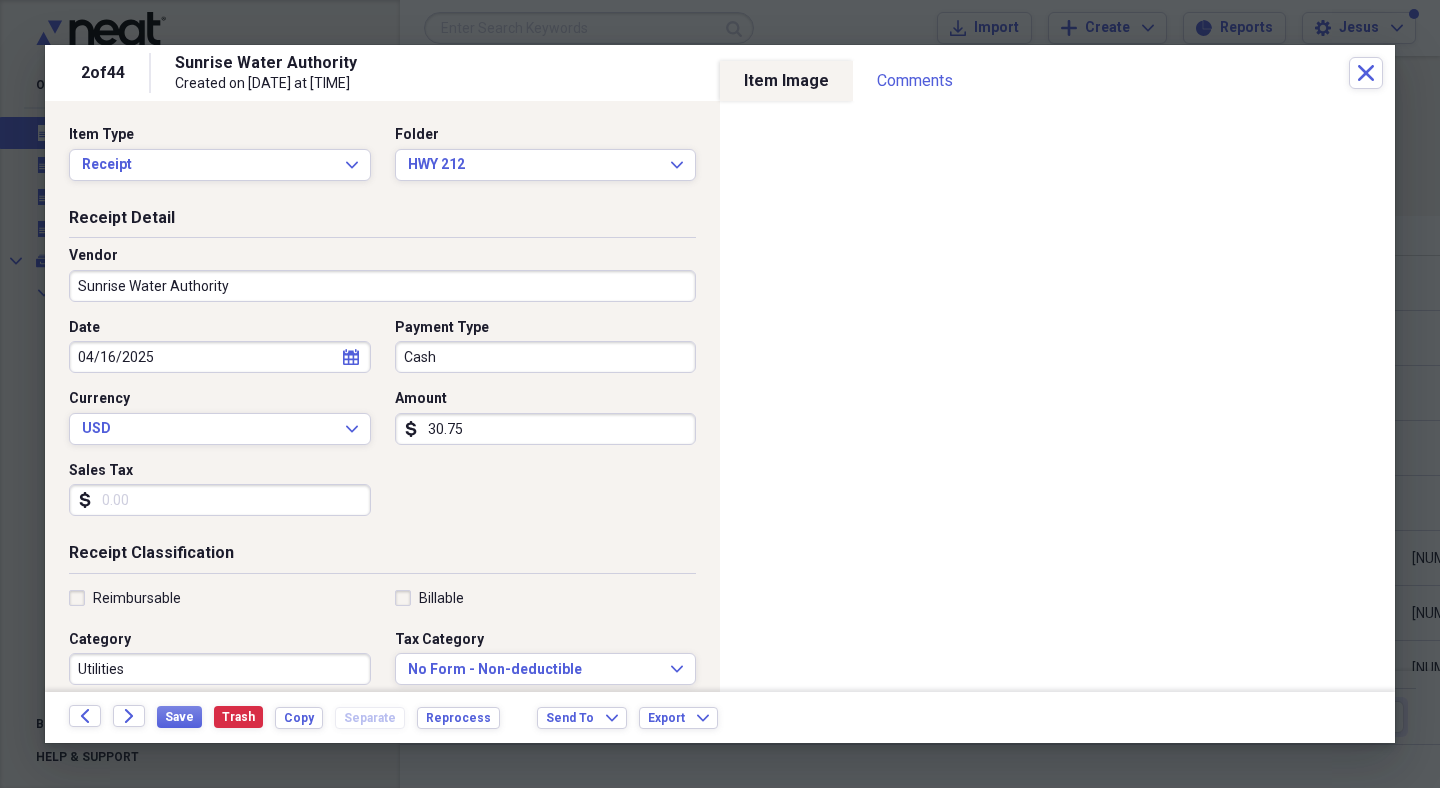 click on "30.75" at bounding box center (546, 429) 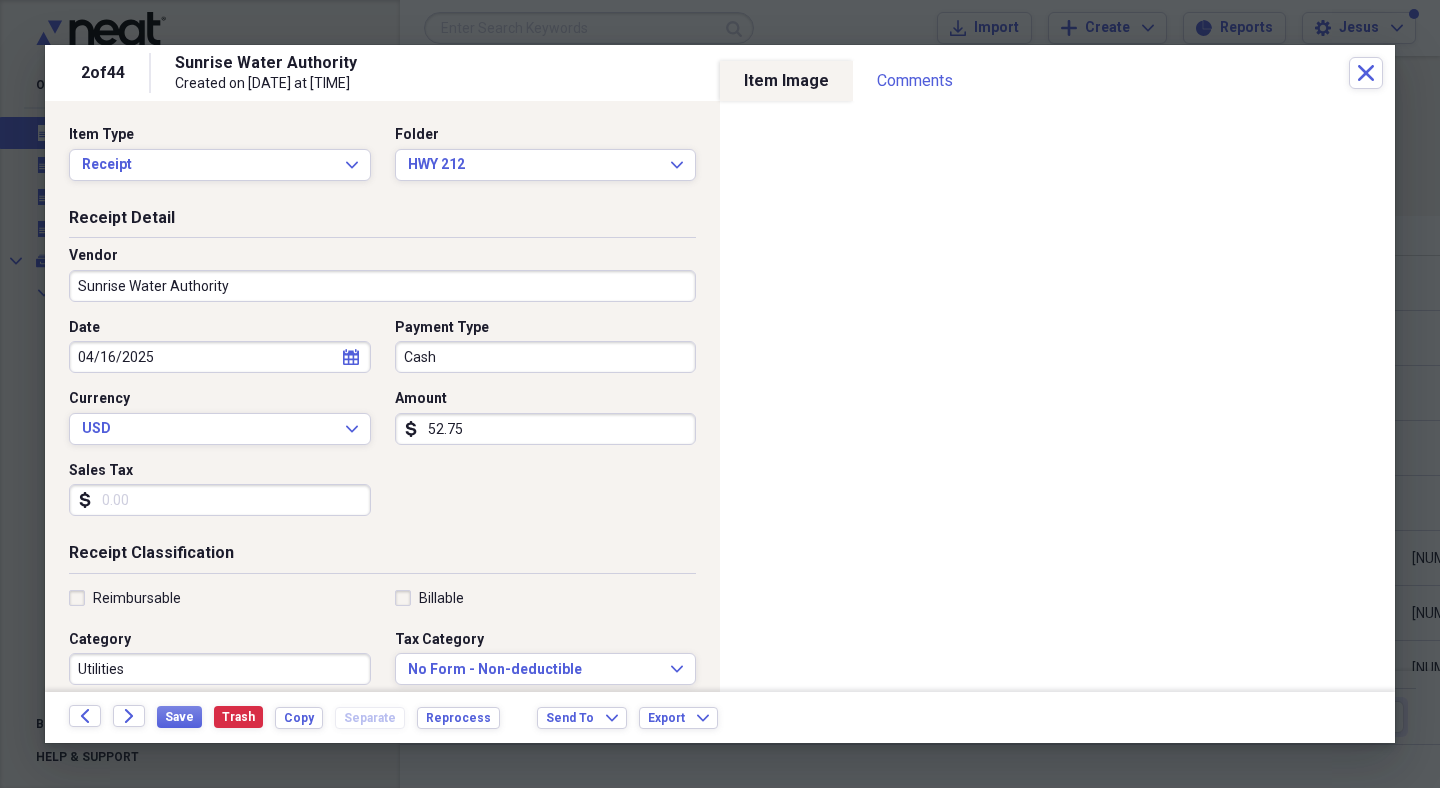 type on "52.75" 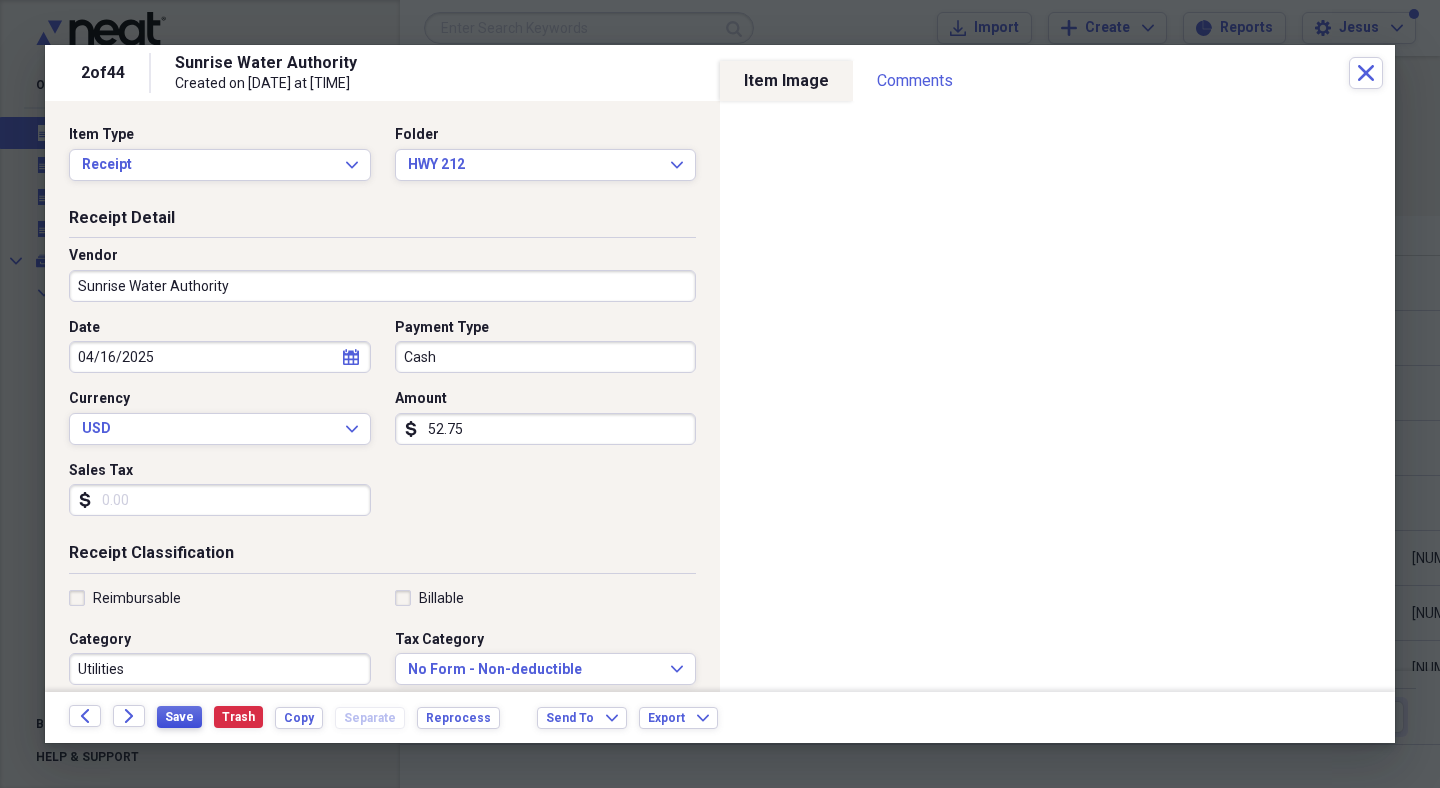 click on "Save" at bounding box center [179, 717] 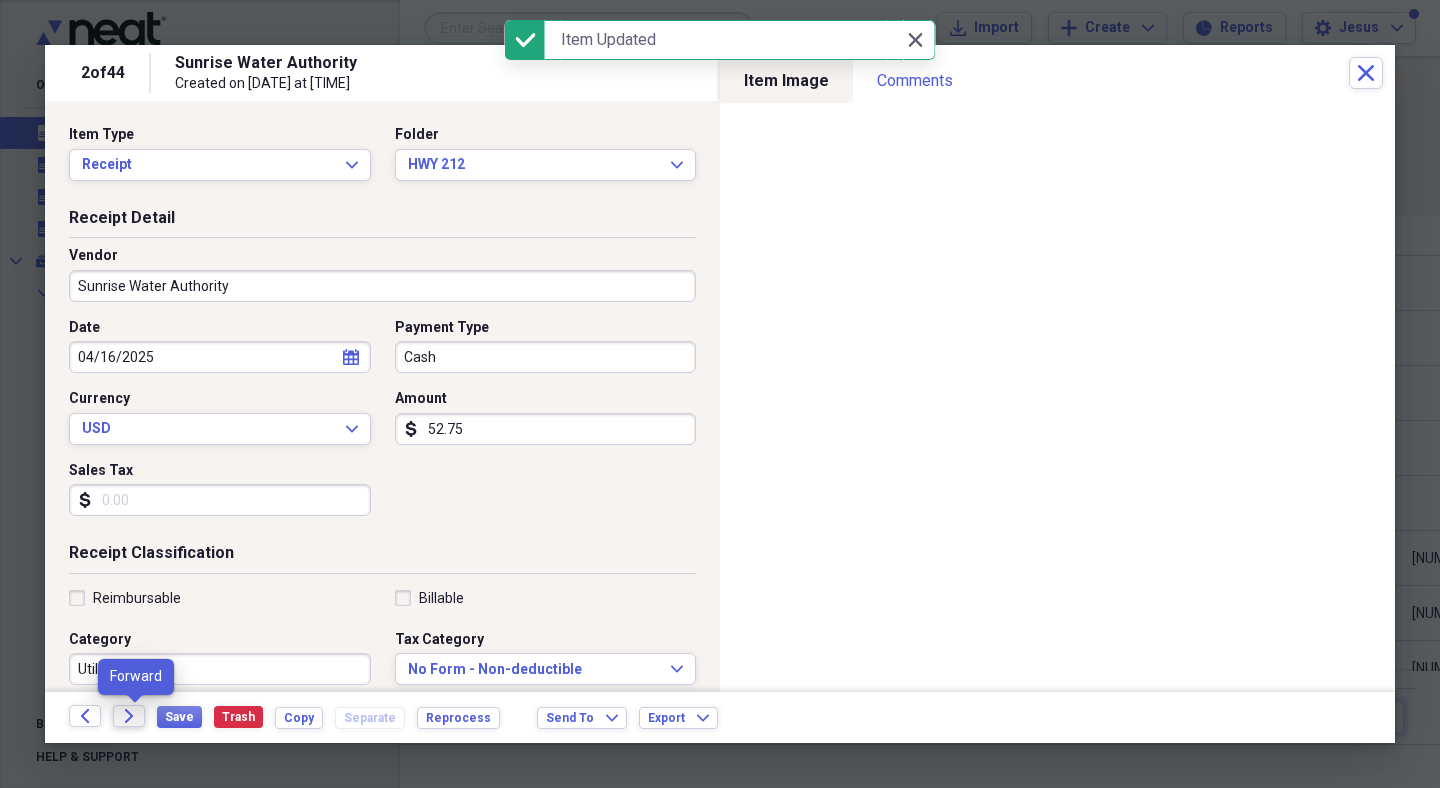 click on "Forward" 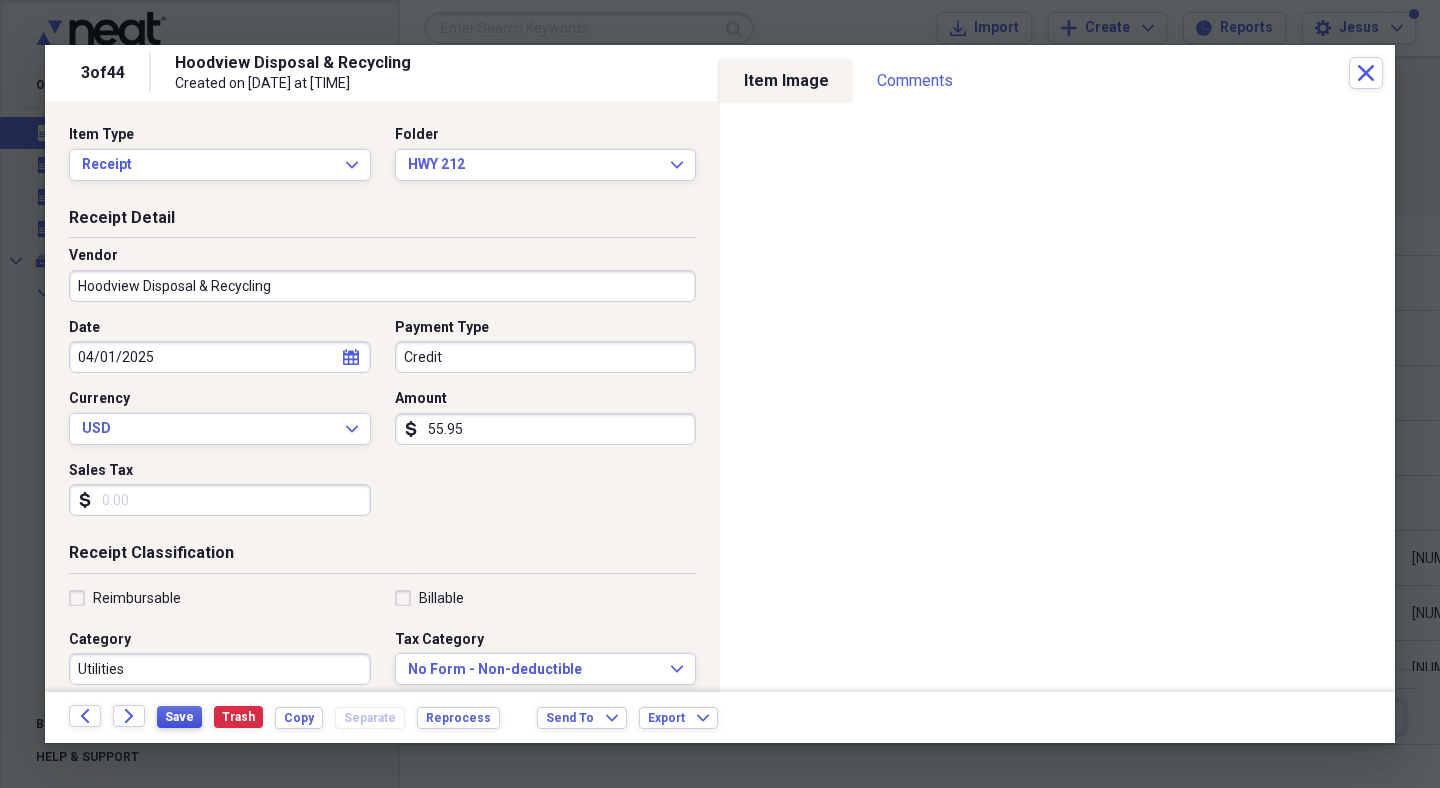 click on "Save" at bounding box center (179, 717) 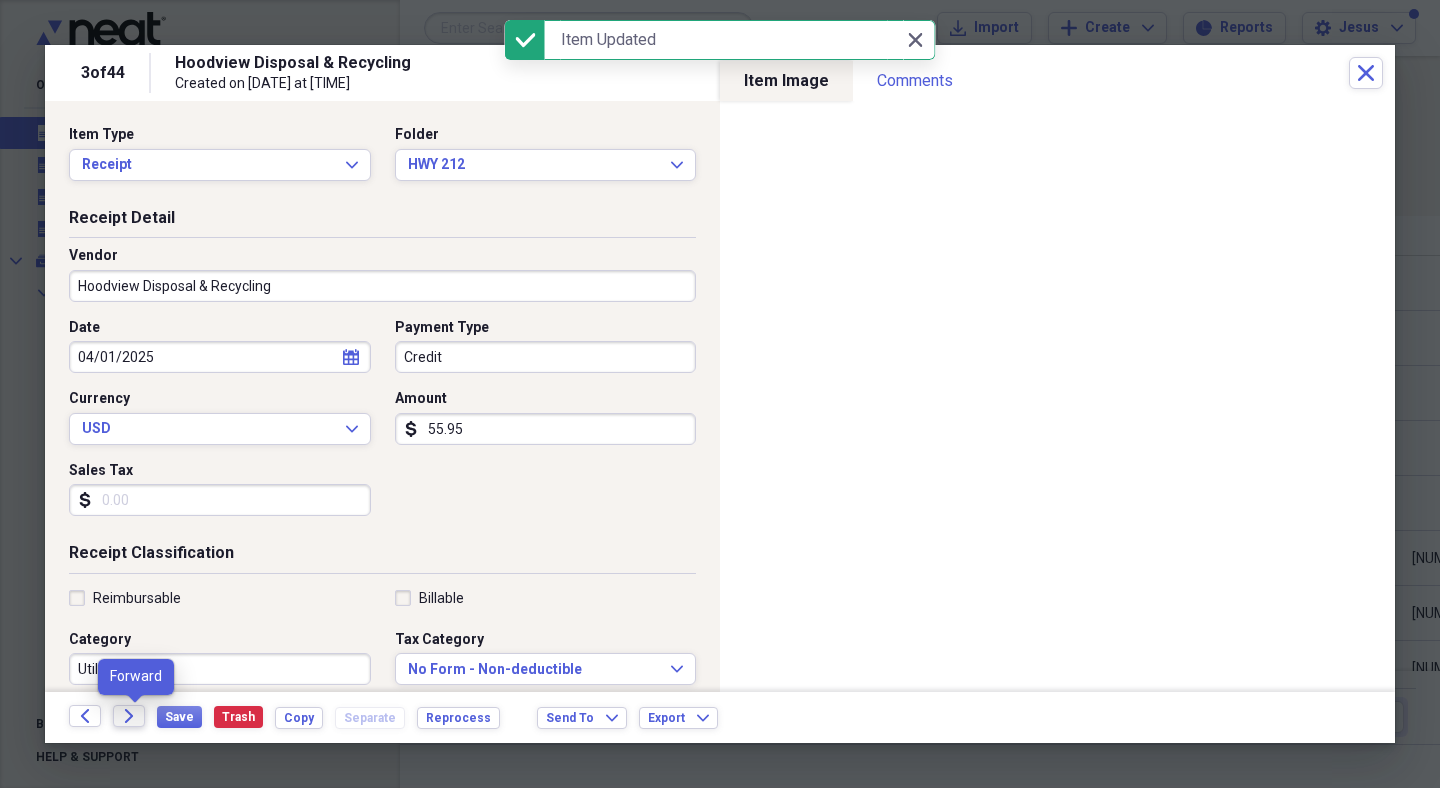 click on "Forward" 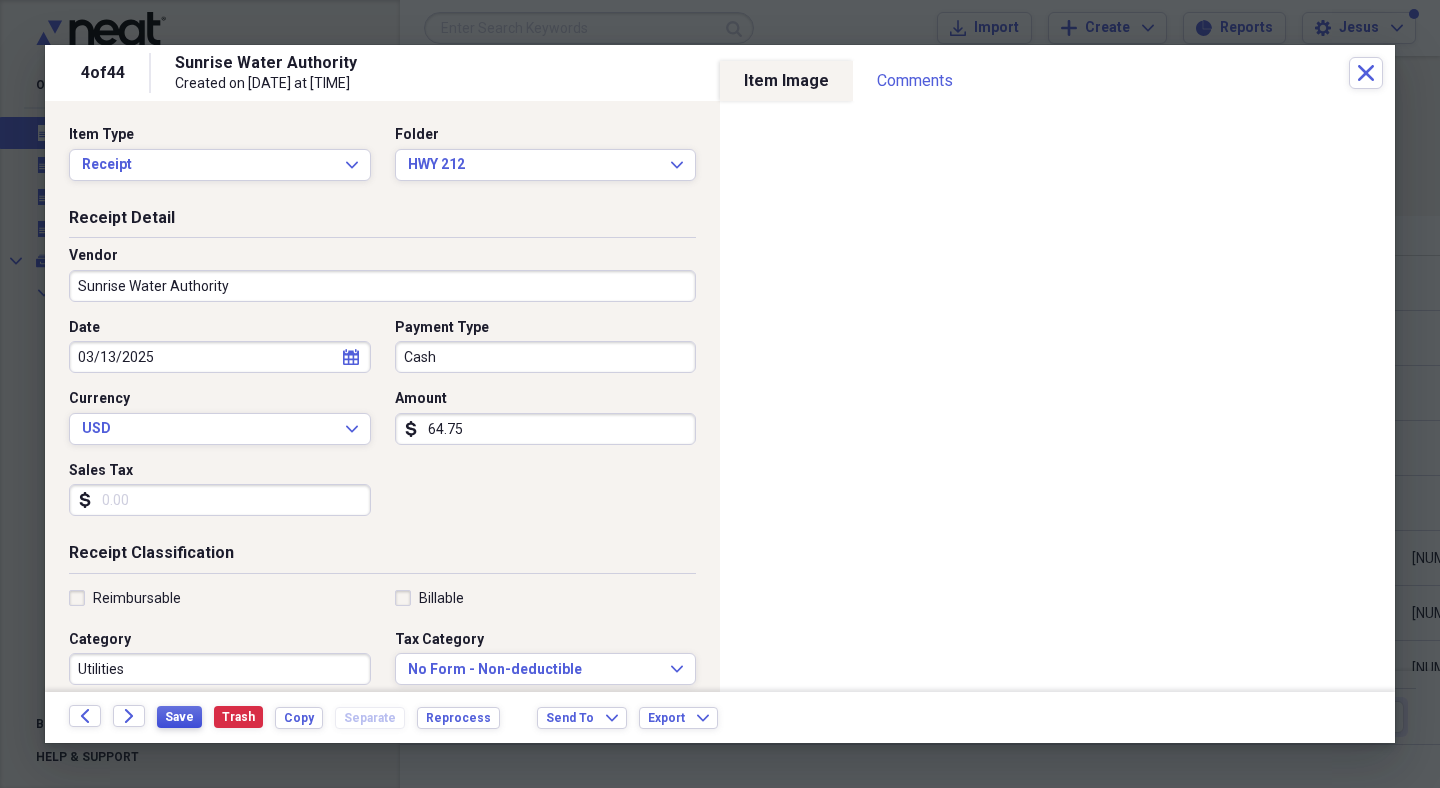 click on "Save" at bounding box center [179, 717] 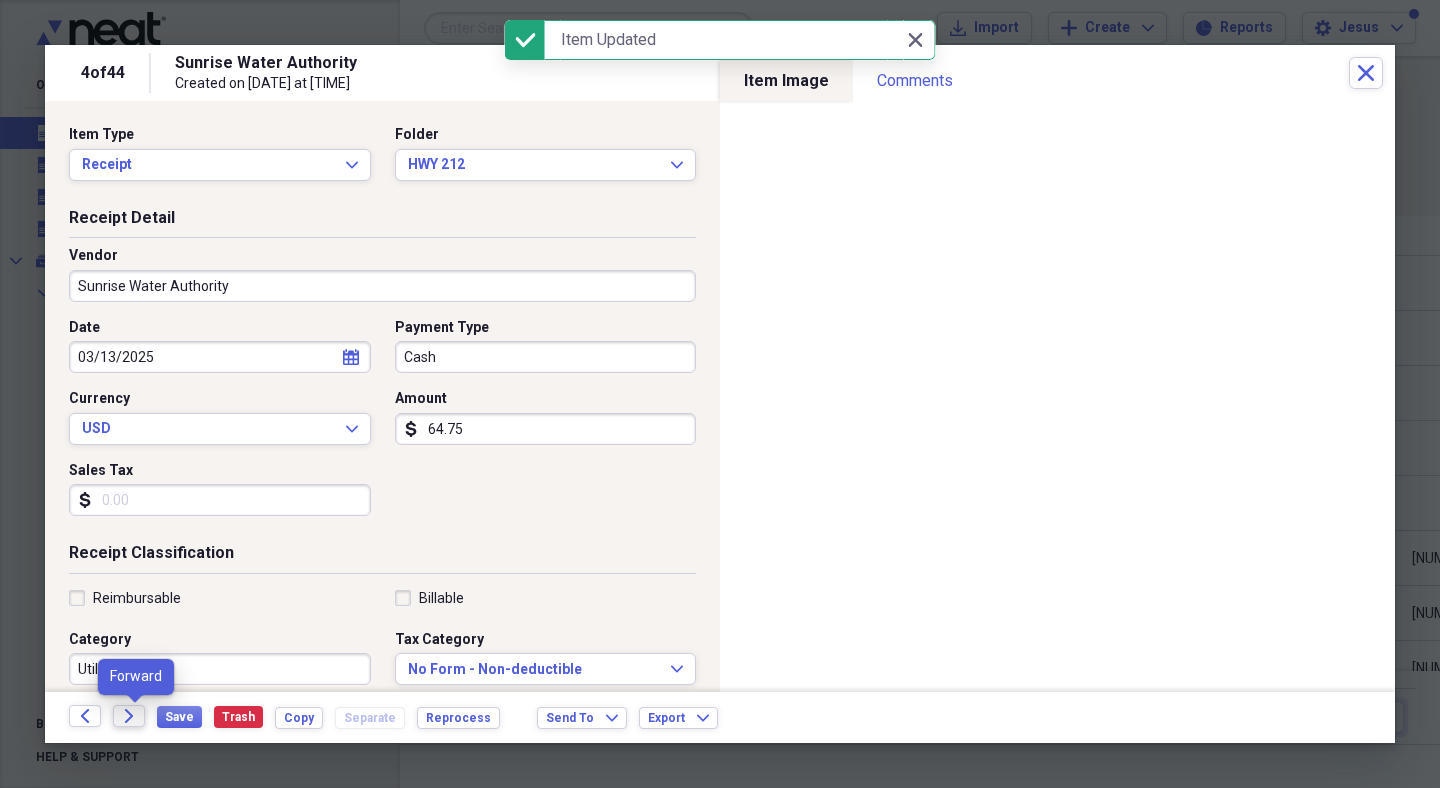 click on "Forward" 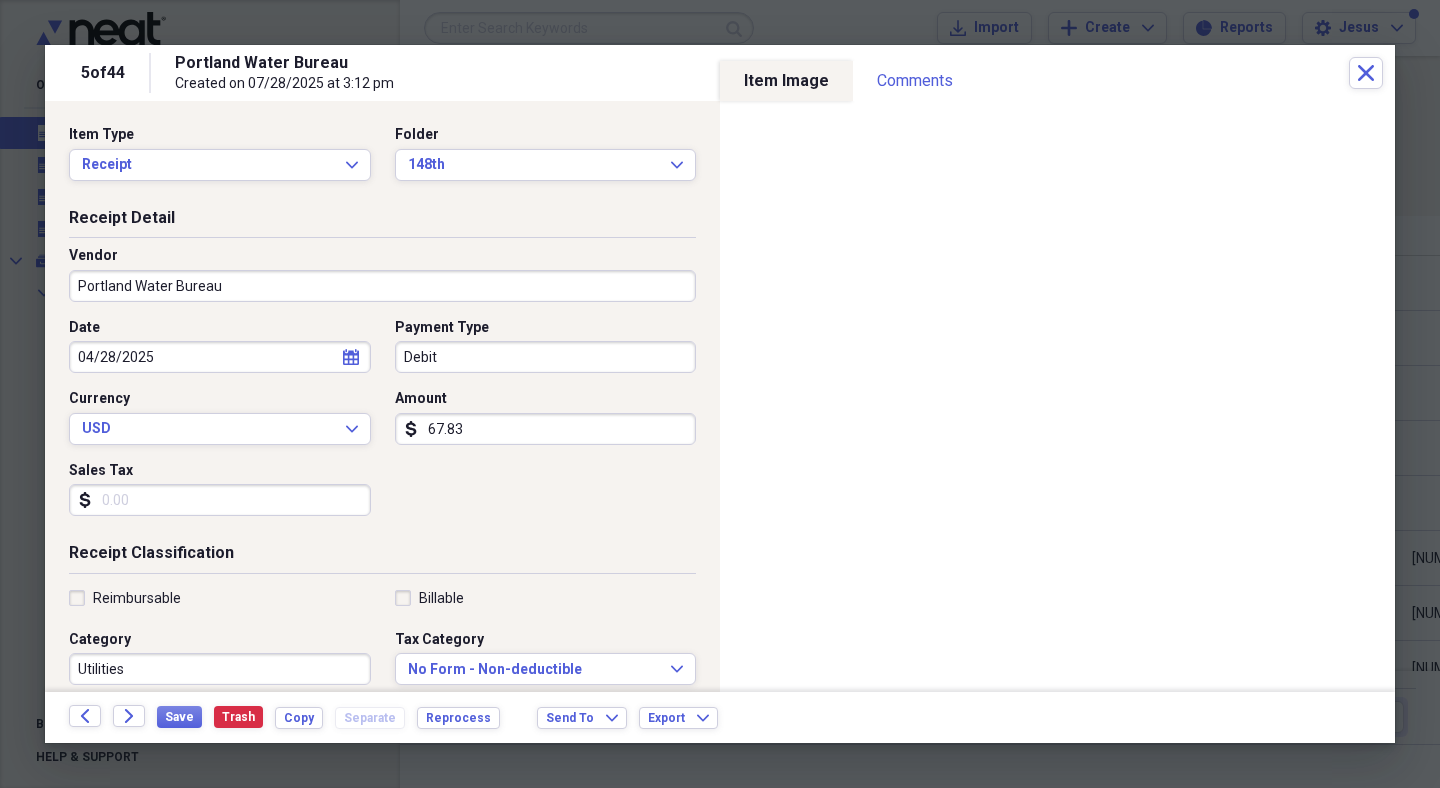 click on "67.83" at bounding box center (546, 429) 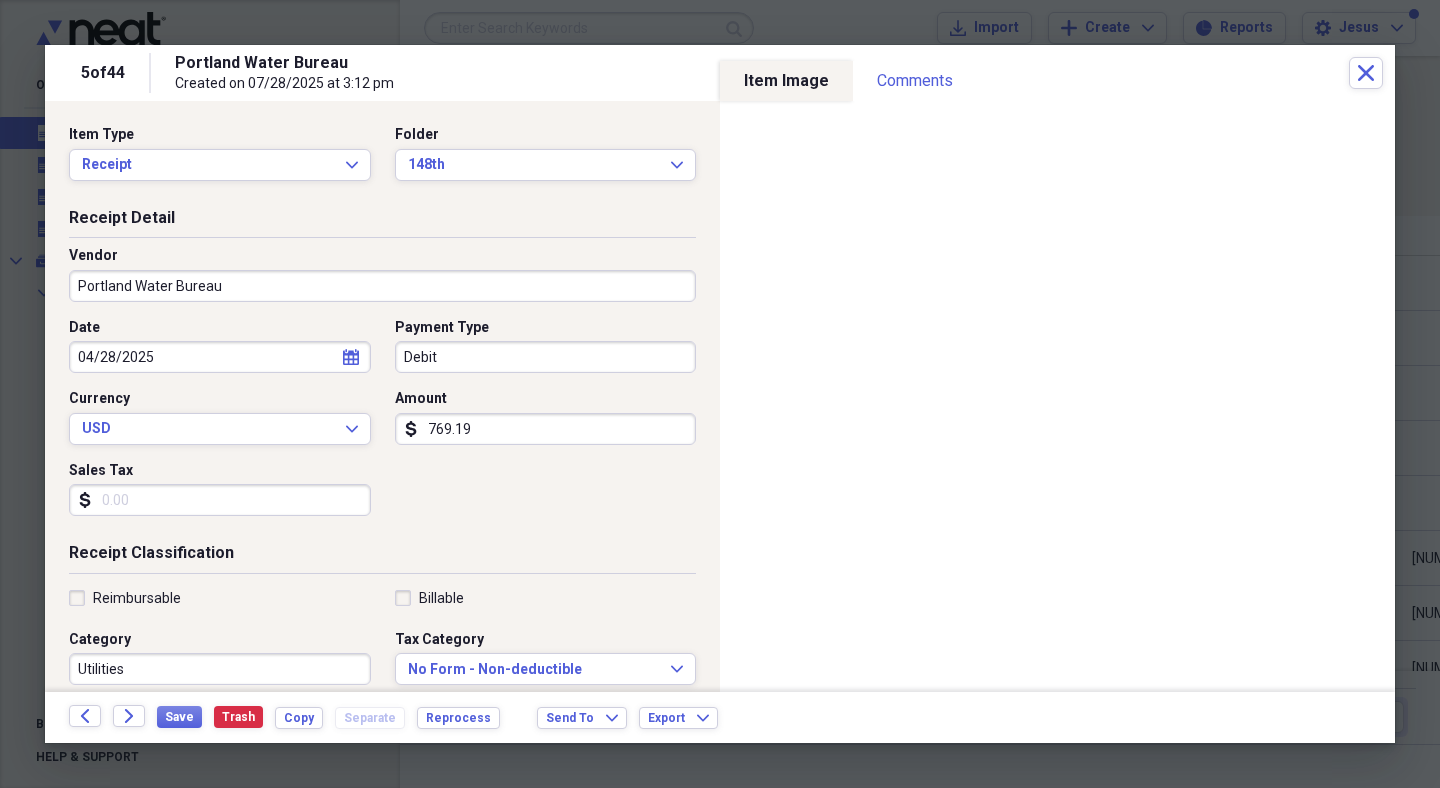 type on "769.19" 